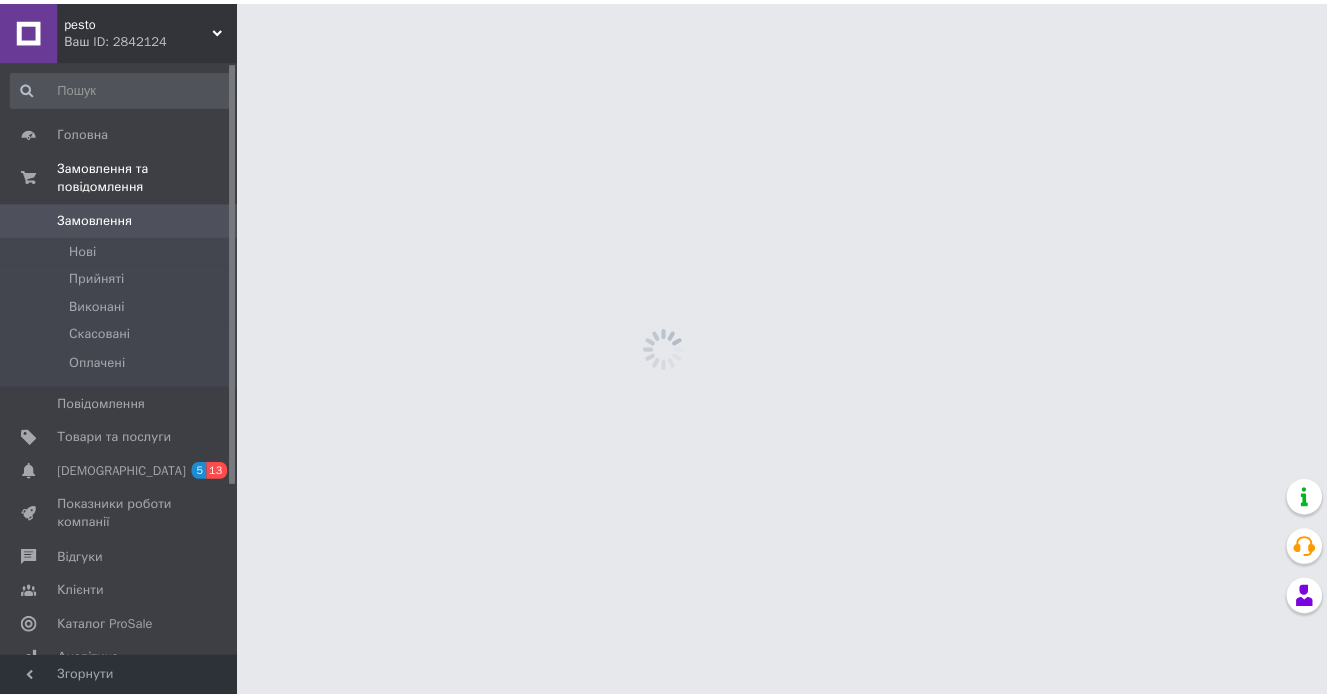 scroll, scrollTop: 0, scrollLeft: 0, axis: both 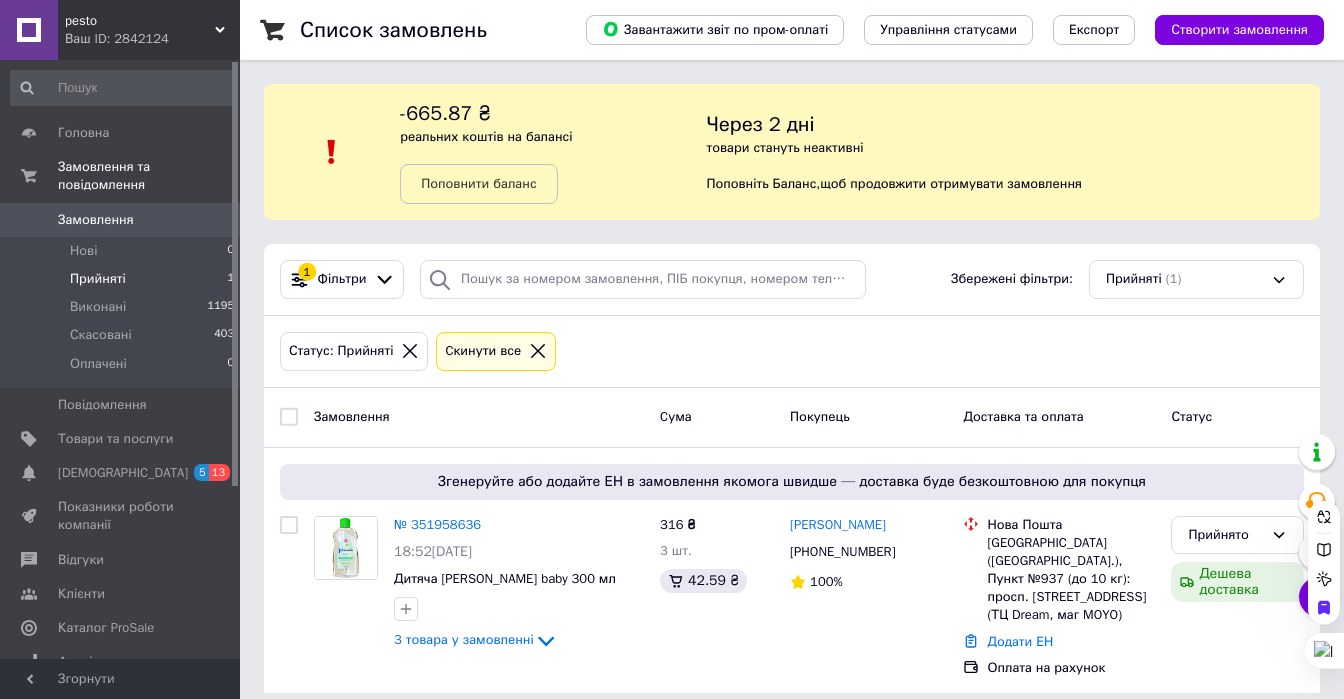 click on "Прийняті" at bounding box center [98, 279] 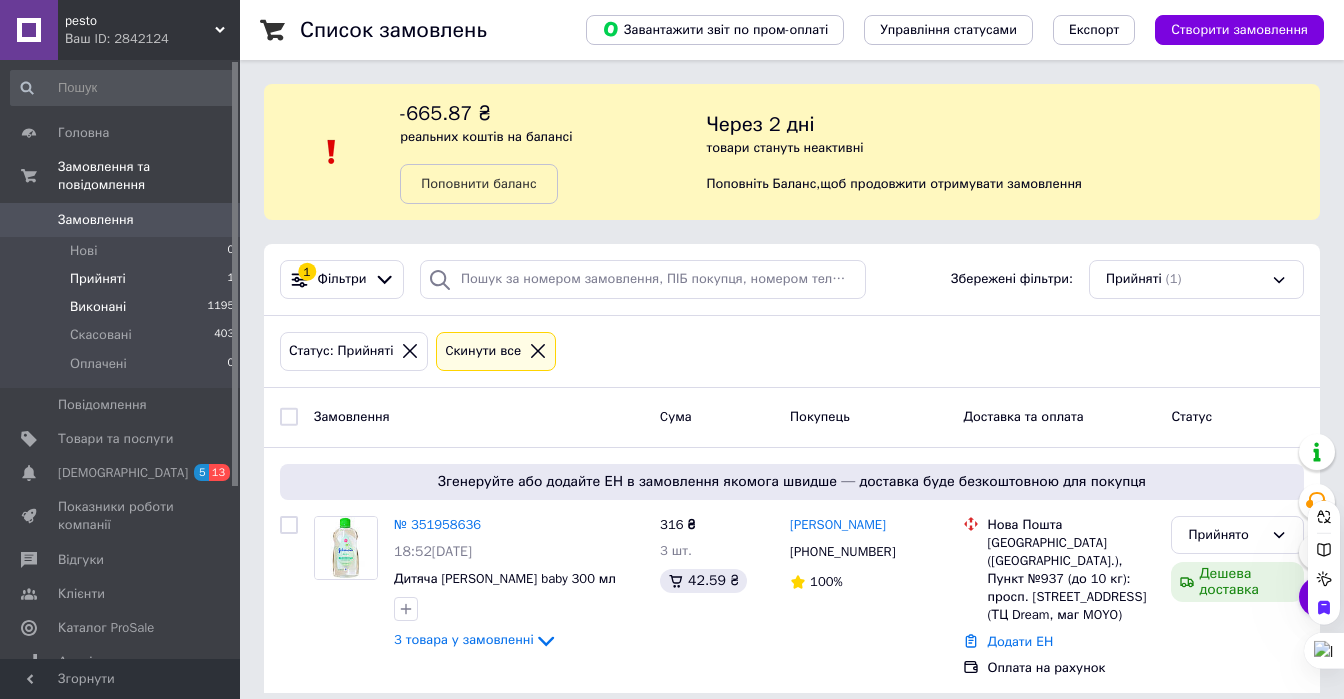 click on "Виконані 1195" at bounding box center (123, 307) 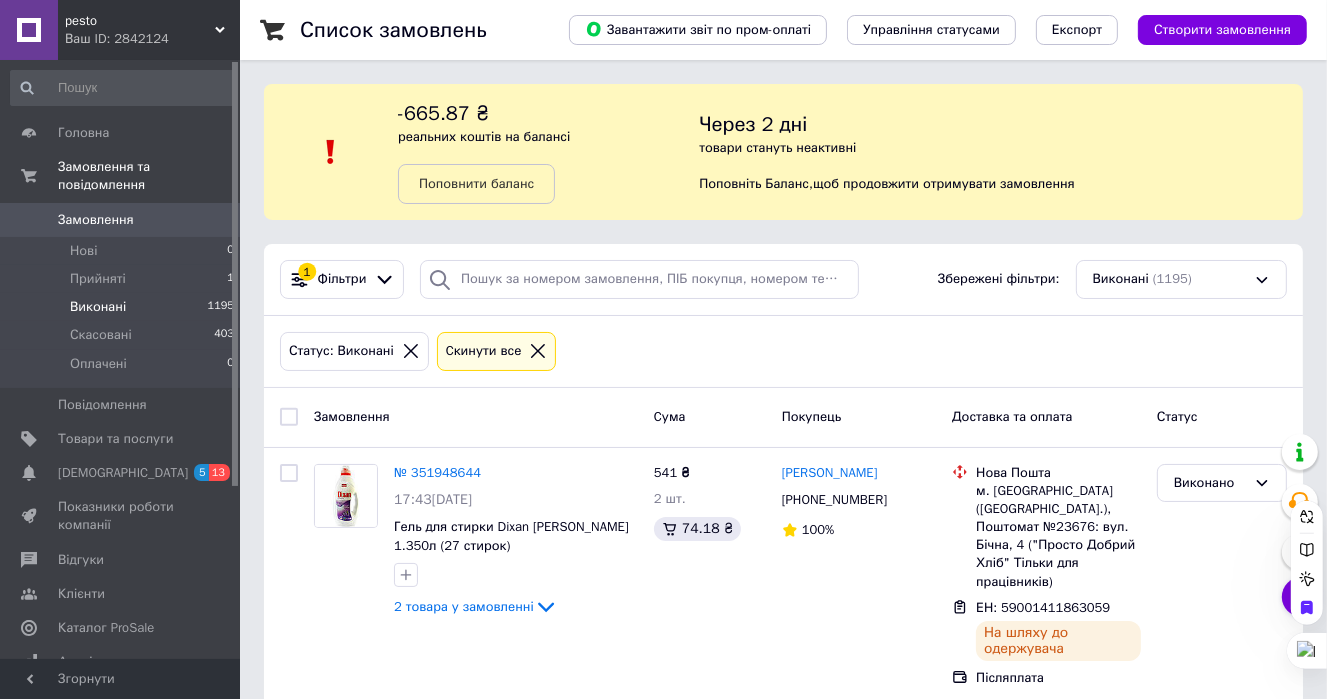 click 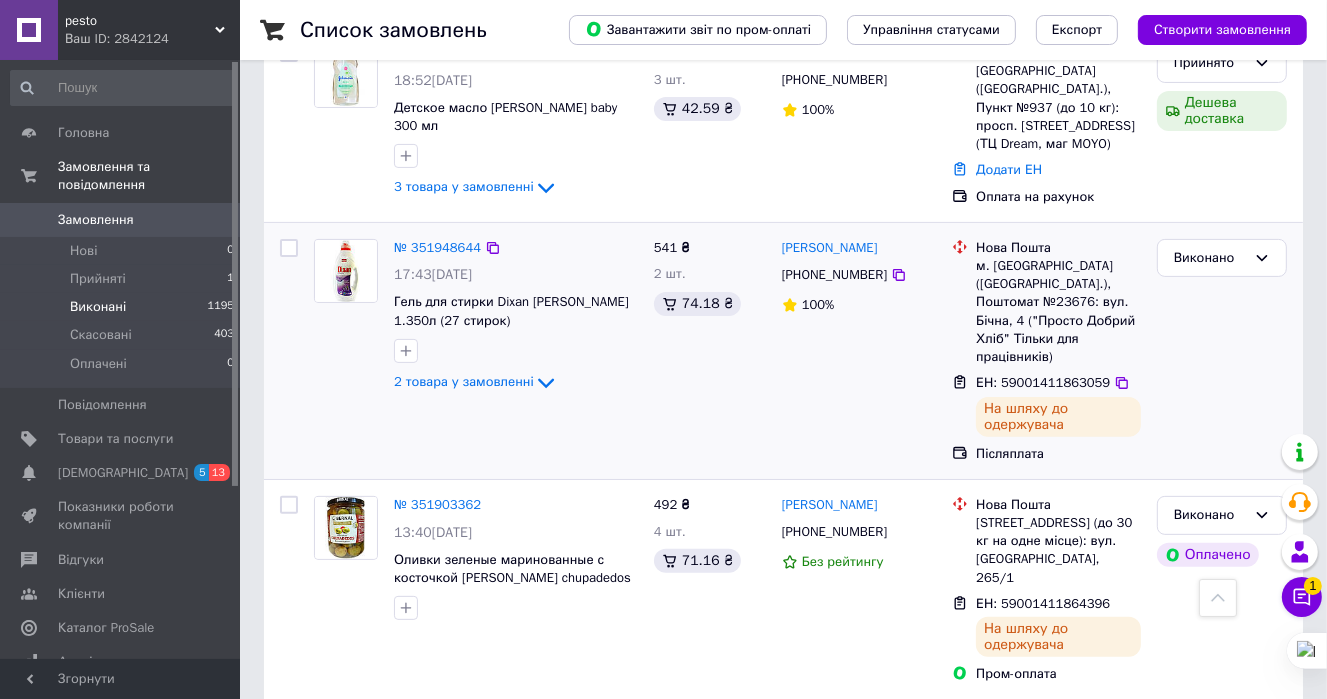 scroll, scrollTop: 200, scrollLeft: 0, axis: vertical 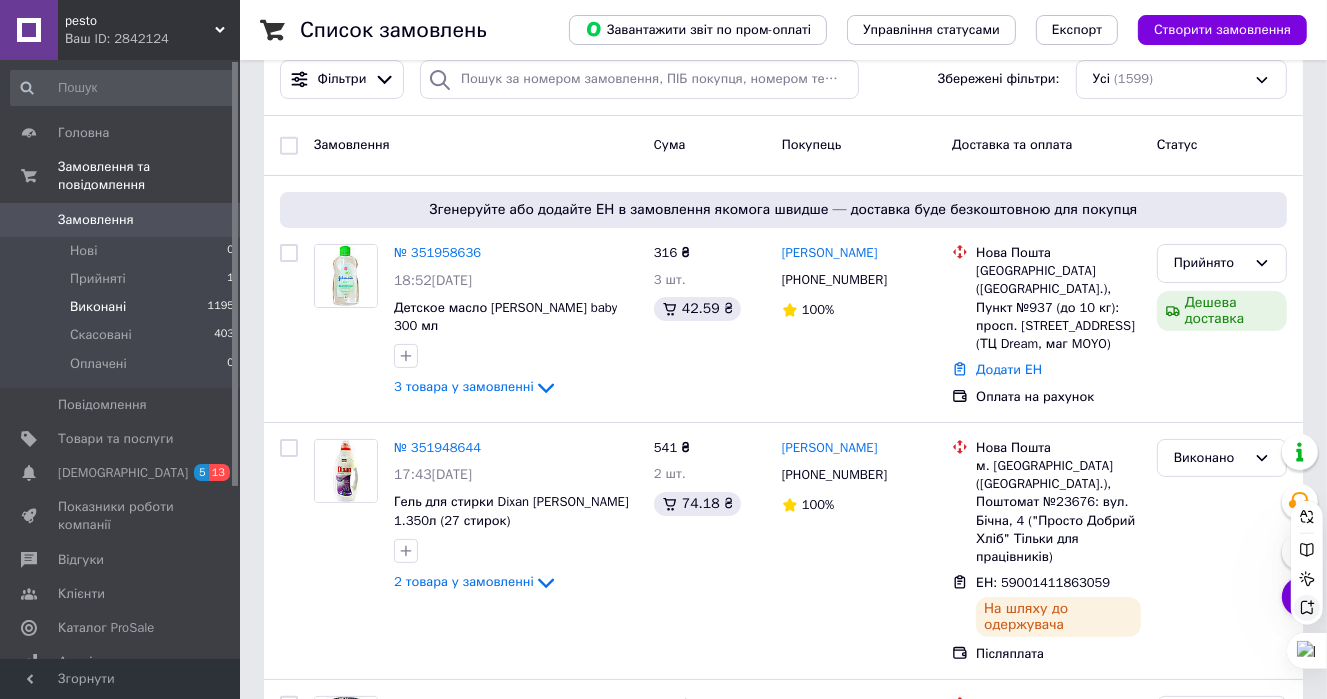 click at bounding box center (1307, 608) 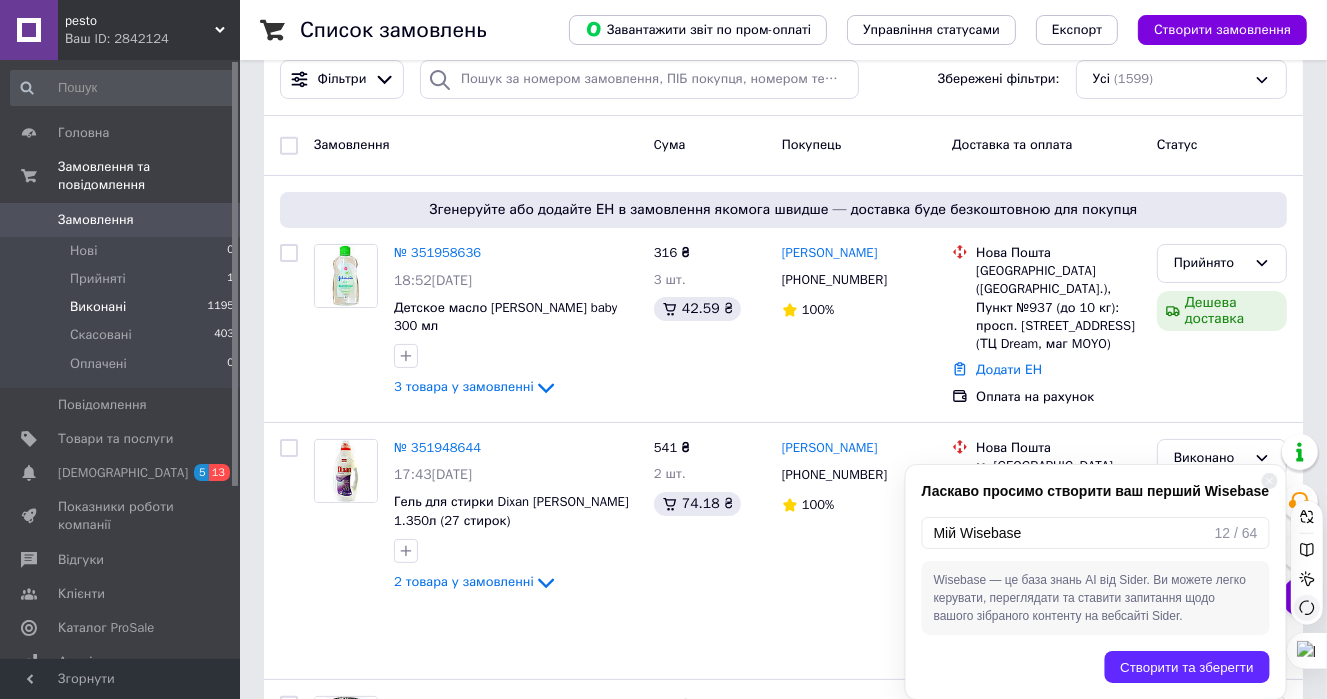 click 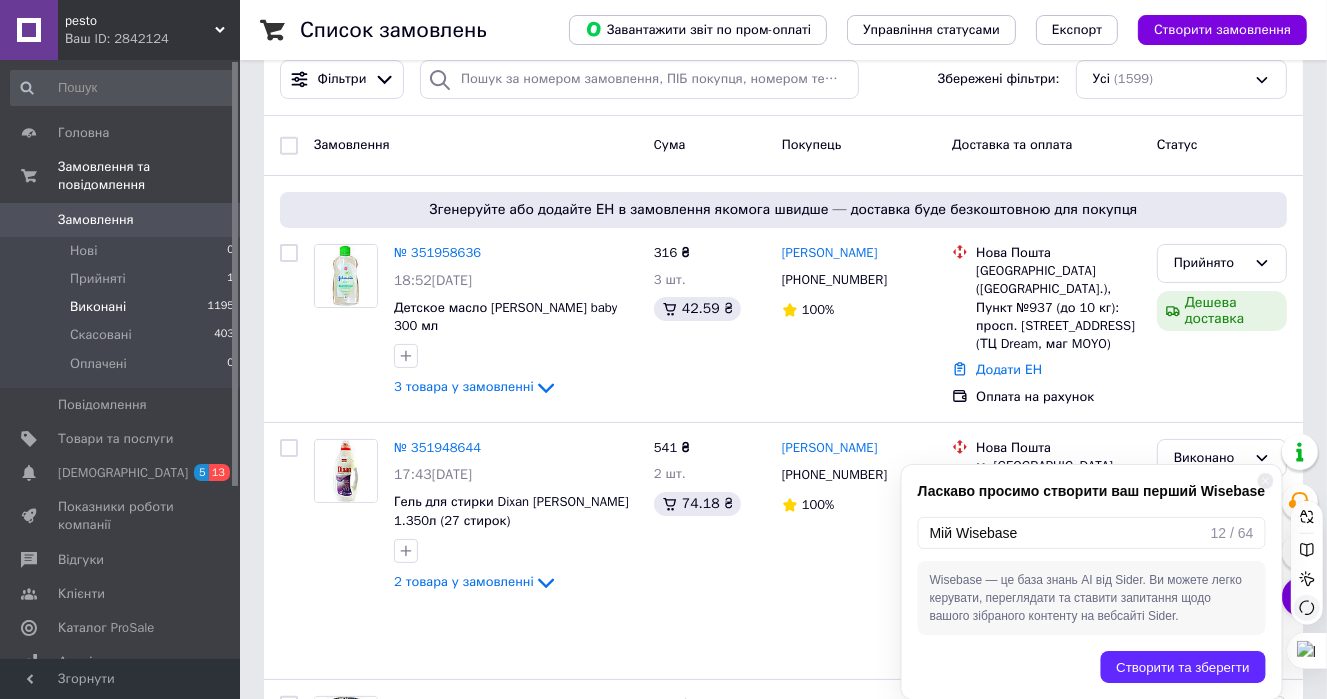 click 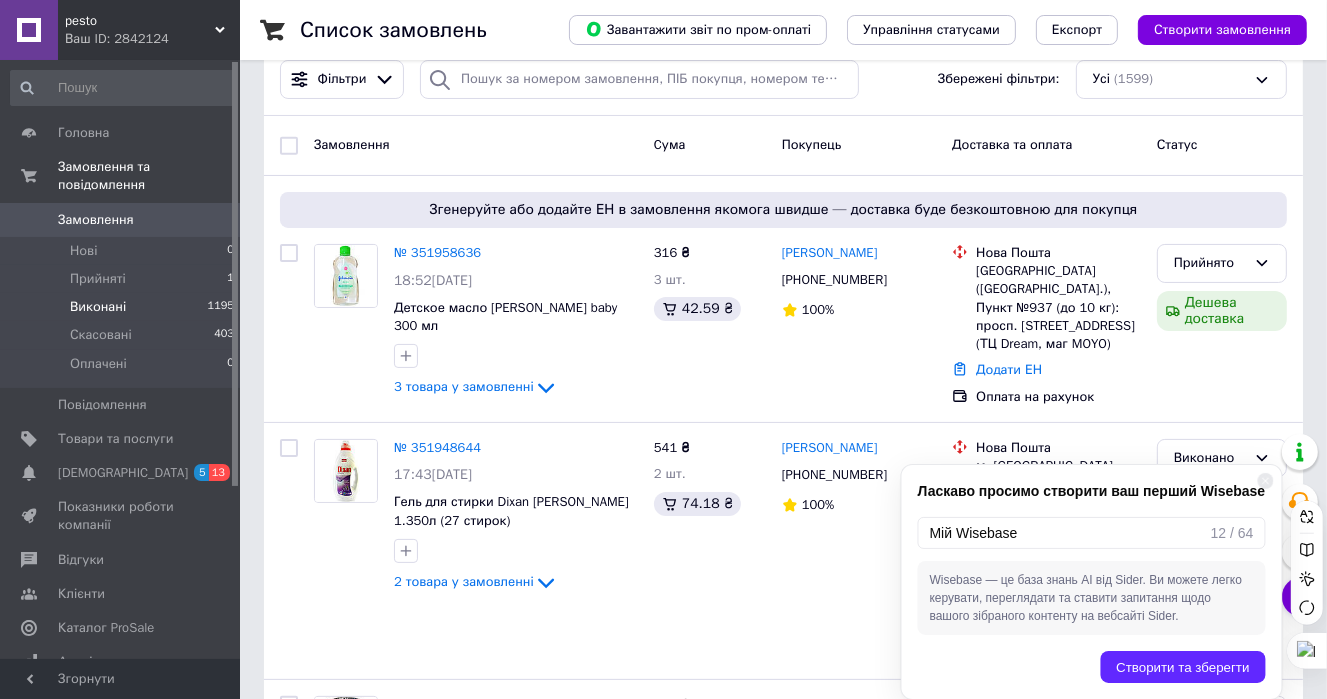 scroll, scrollTop: 812, scrollLeft: 0, axis: vertical 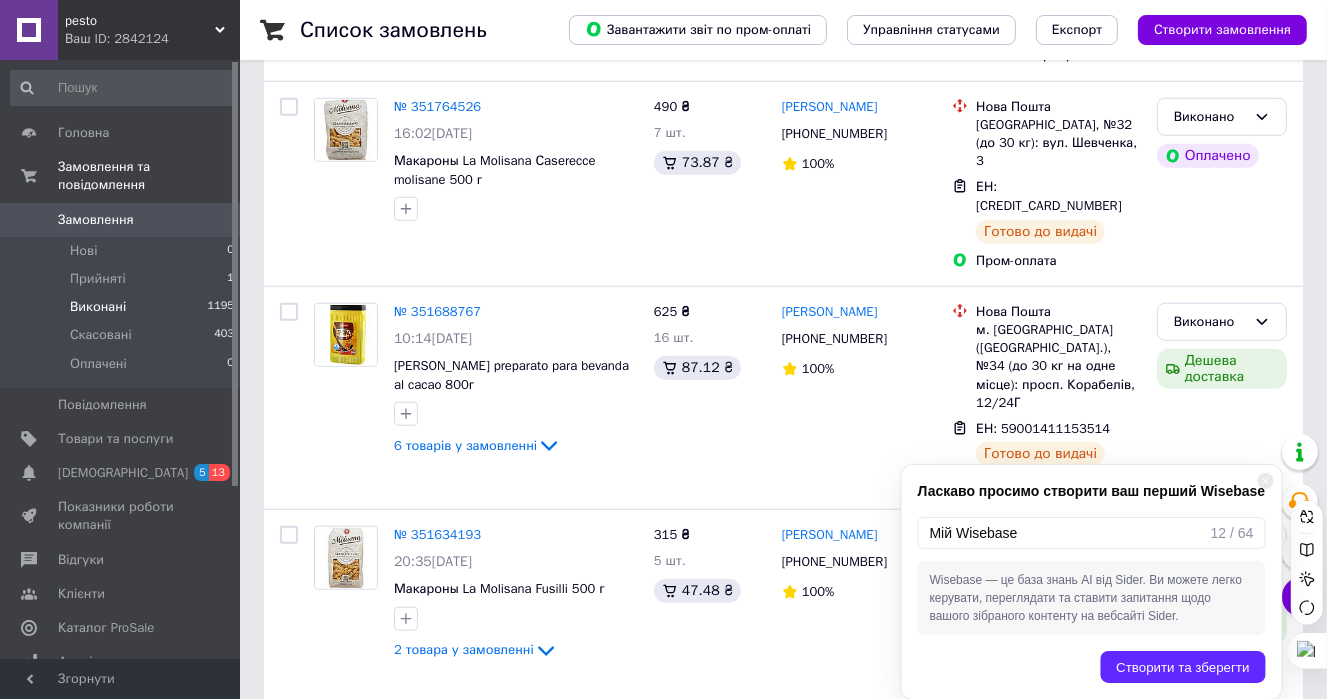 click on "Список замовлень   Завантажити звіт по пром-оплаті Управління статусами Експорт Створити замовлення -665.87 ₴ реальних коштів на балансі Поповнити баланс Через 2 дні товари стануть неактивні Поповніть Баланс ,  щоб продовжити отримувати замовлення Фільтри Збережені фільтри: Усі (1599) Замовлення Cума Покупець Доставка та оплата Статус Згенеруйте або додайте ЕН в замовлення якомога швидше — доставка буде безкоштовною для покупця № 351958636 18:52[DATE] Детское масло [PERSON_NAME] baby 300 мл 3 товара у замовленні 316 ₴ 3 шт. 42.59 ₴ [PERSON_NAME] [PHONE_NUMBER] 100% Нова Пошта № 351948644 1" at bounding box center [783, 989] 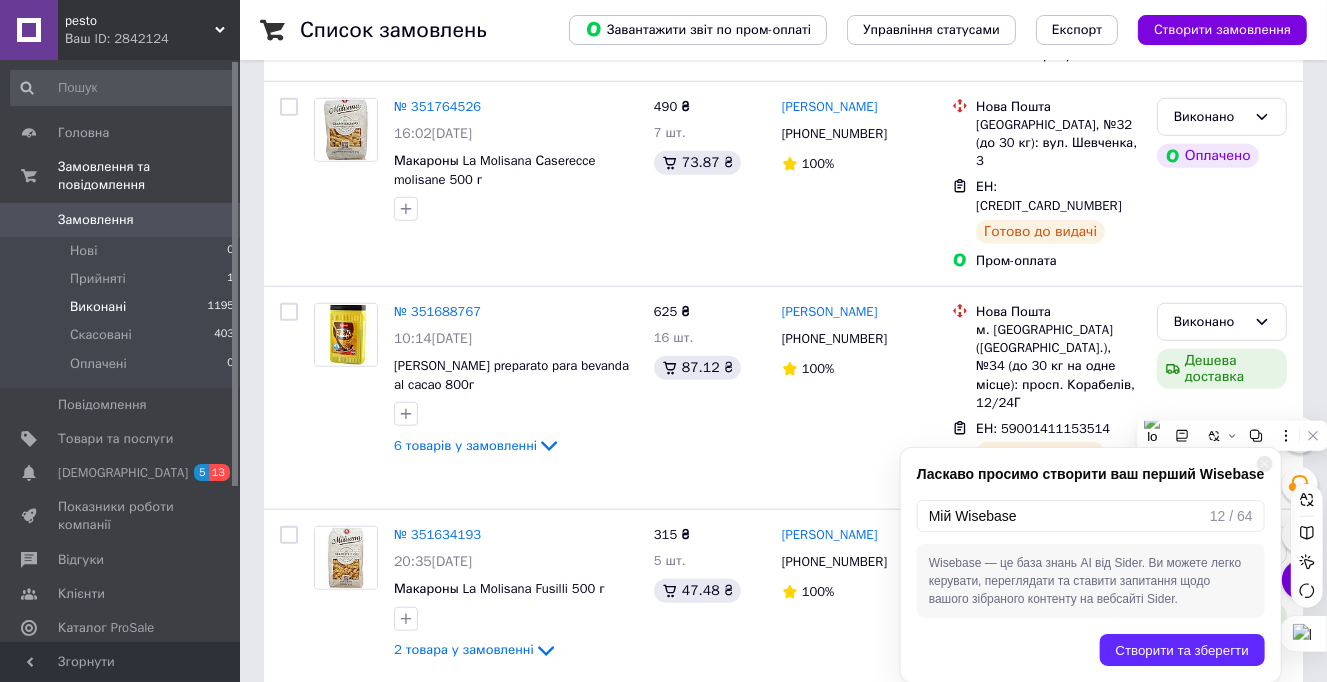 drag, startPoint x: 1312, startPoint y: 673, endPoint x: 1285, endPoint y: 673, distance: 27 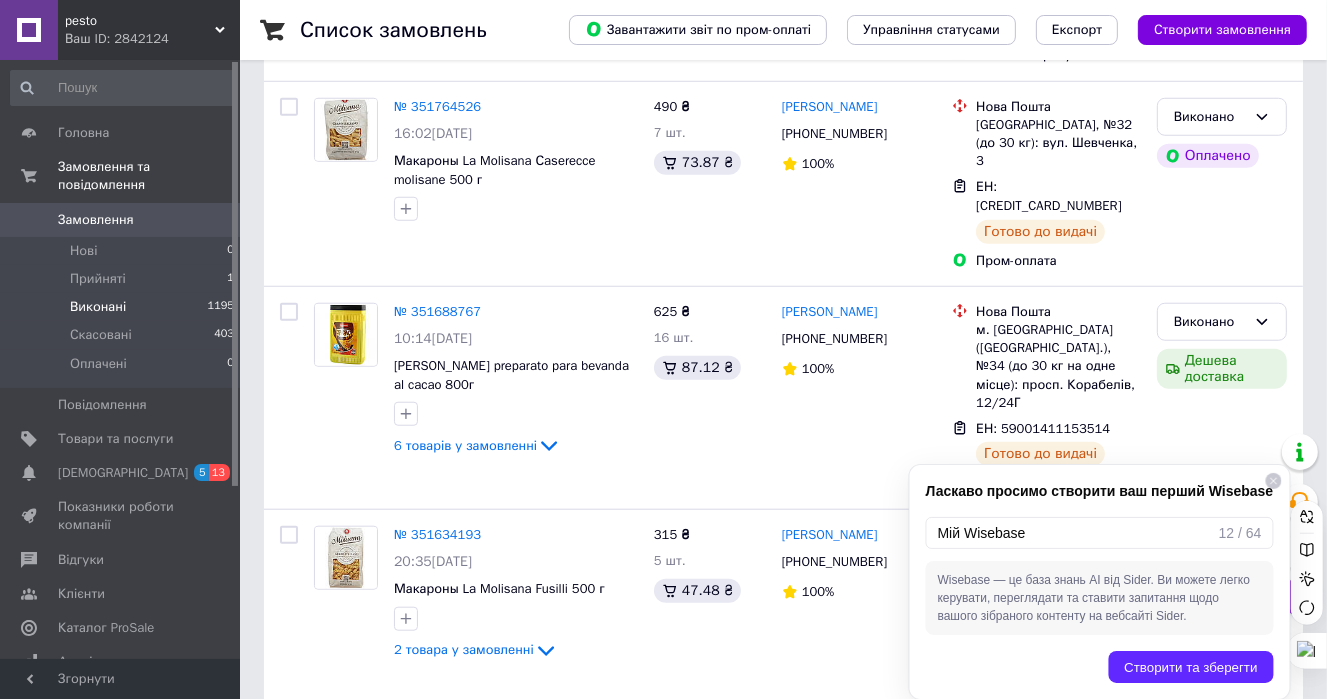 click 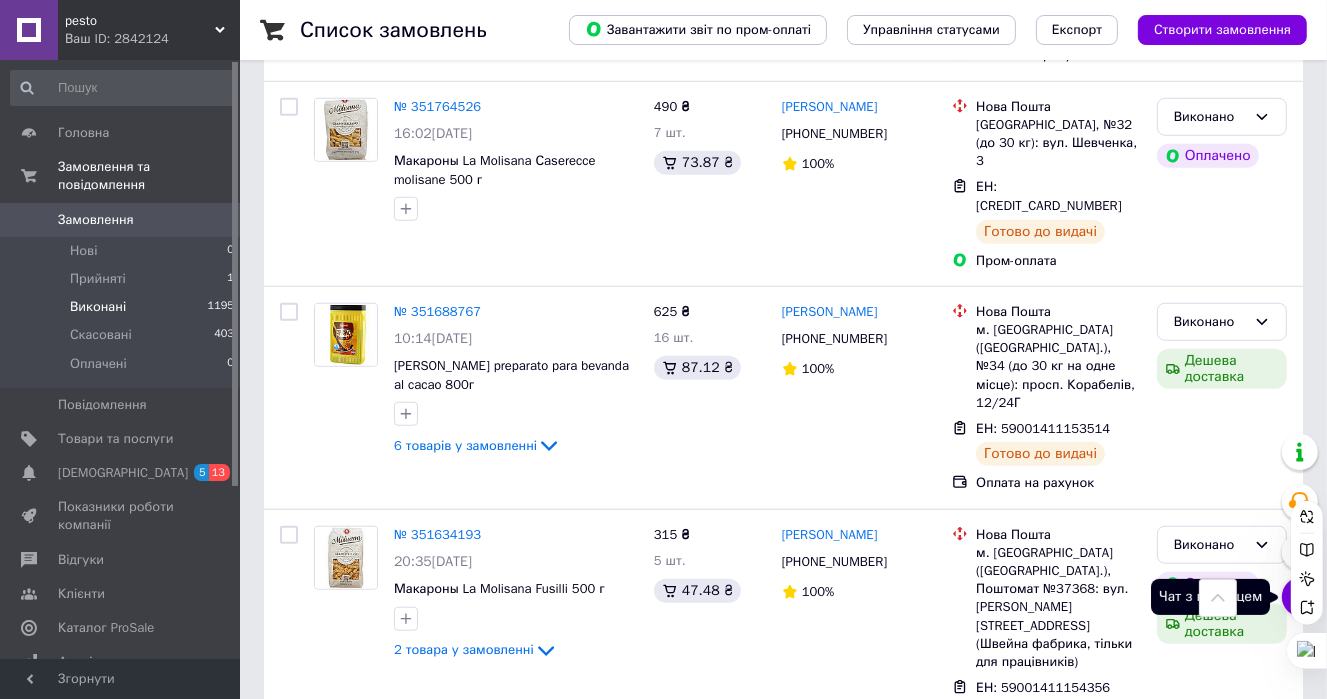 click on "Чат з покупцем 1" at bounding box center [1302, 597] 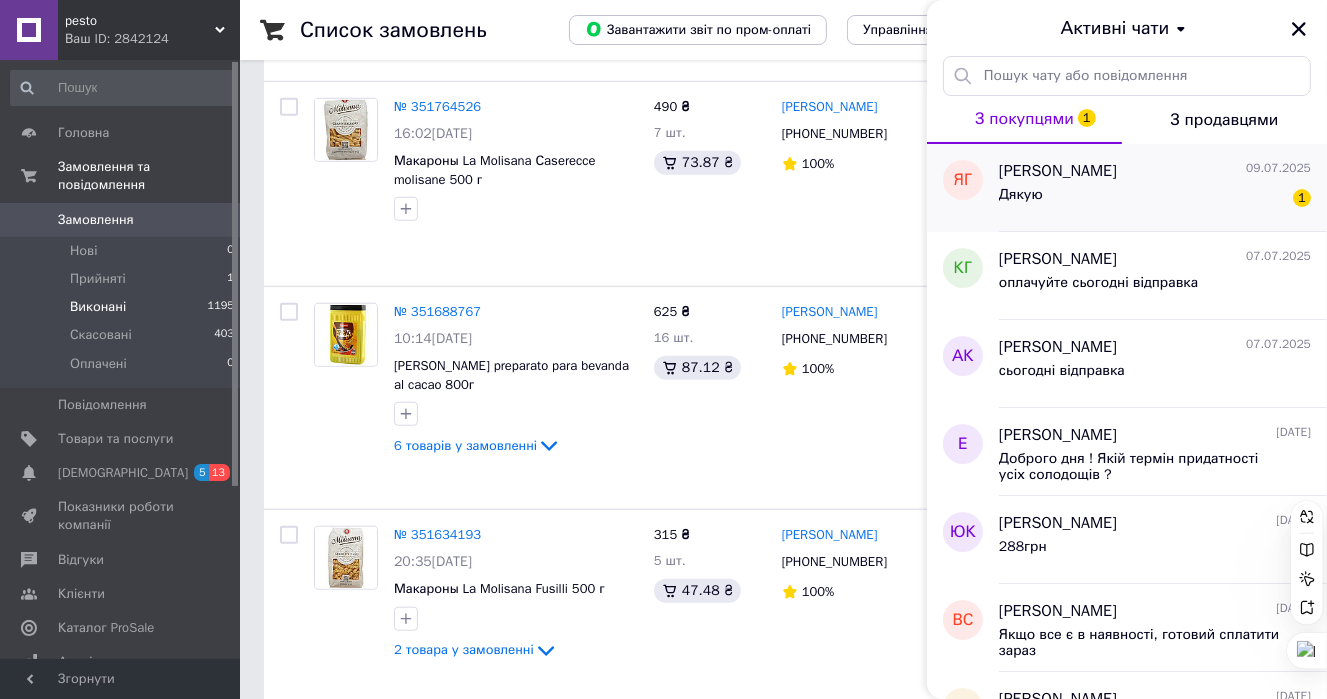 click on "Дякую 1" at bounding box center [1155, 199] 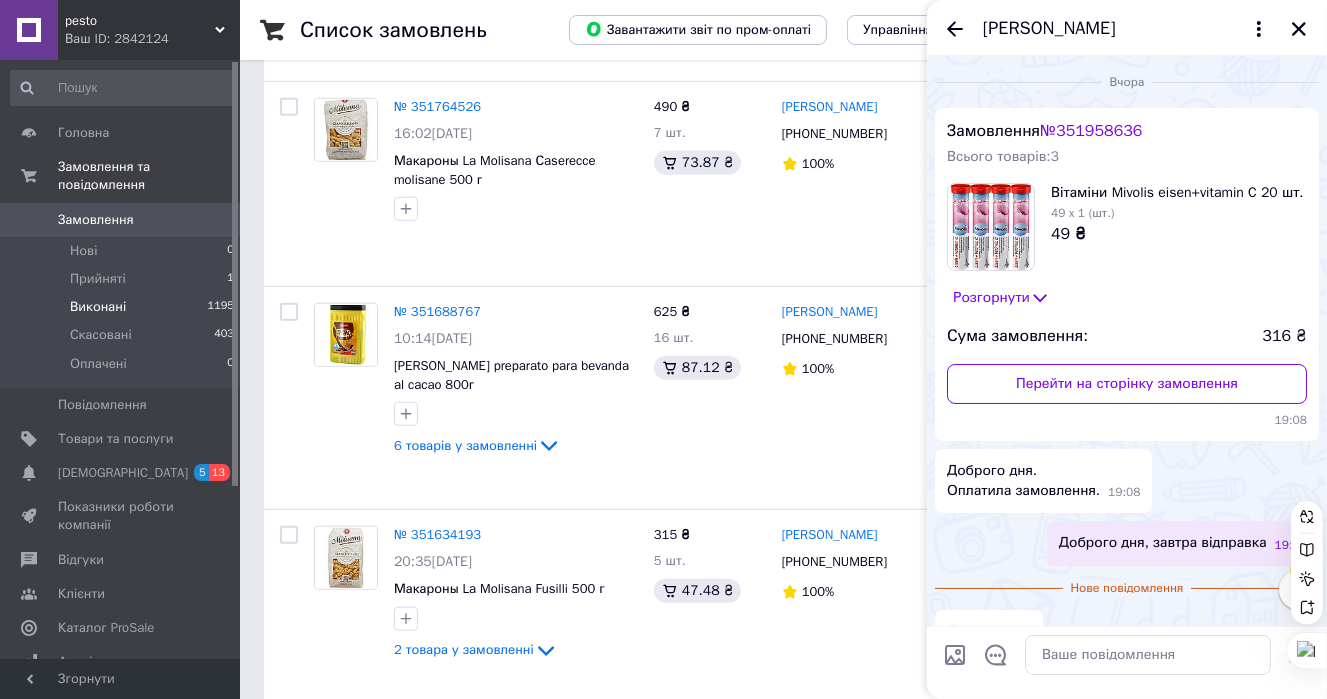 scroll, scrollTop: 36, scrollLeft: 0, axis: vertical 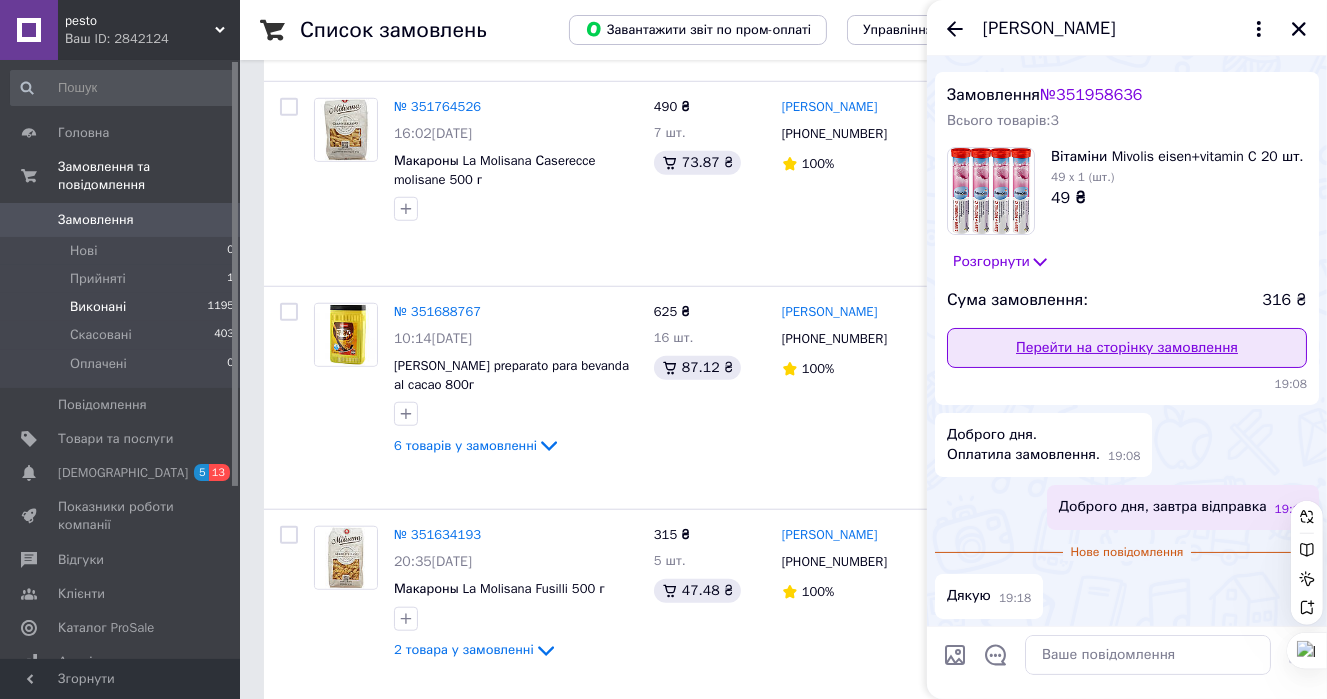 click on "Перейти на сторінку замовлення" at bounding box center [1127, 348] 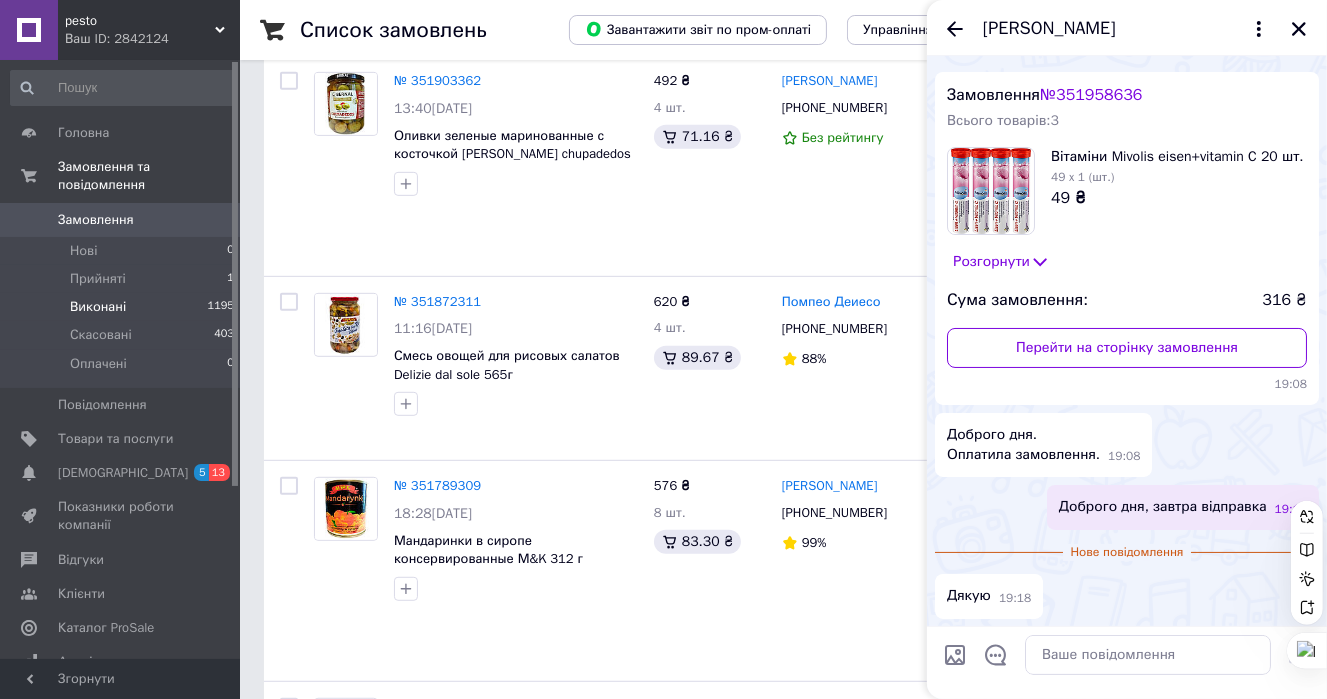 scroll, scrollTop: 724, scrollLeft: 0, axis: vertical 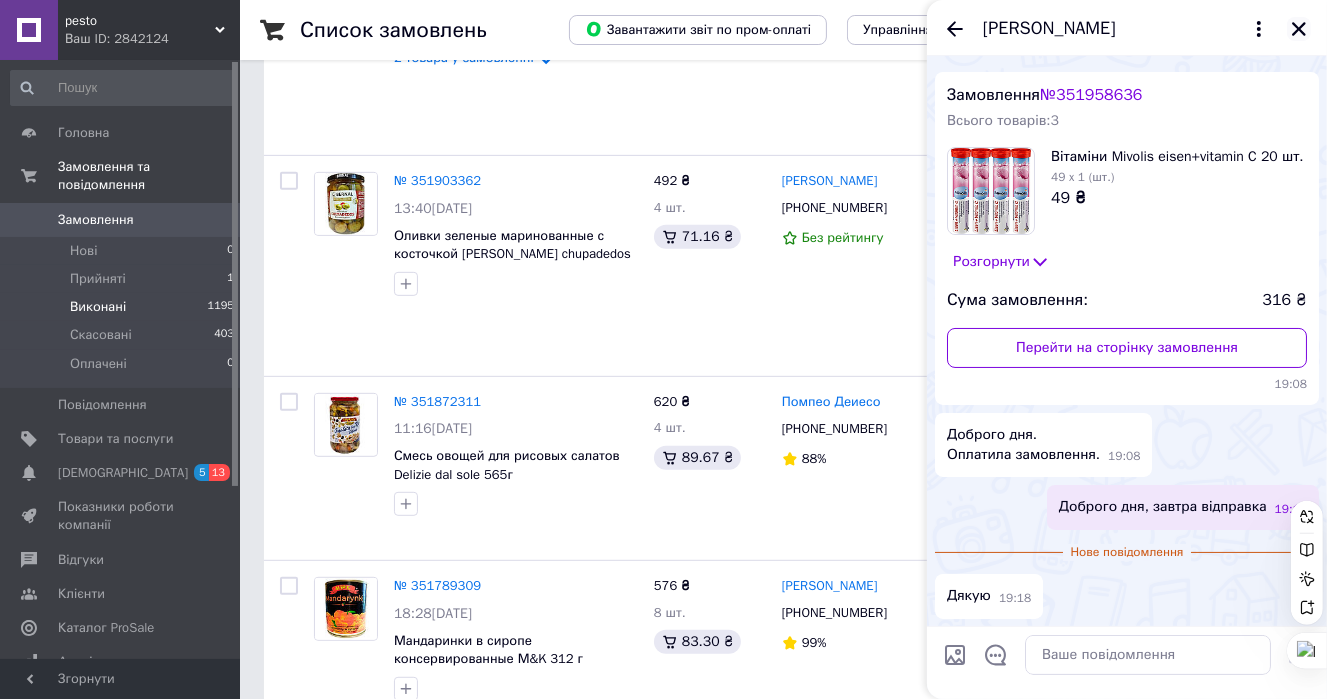 click 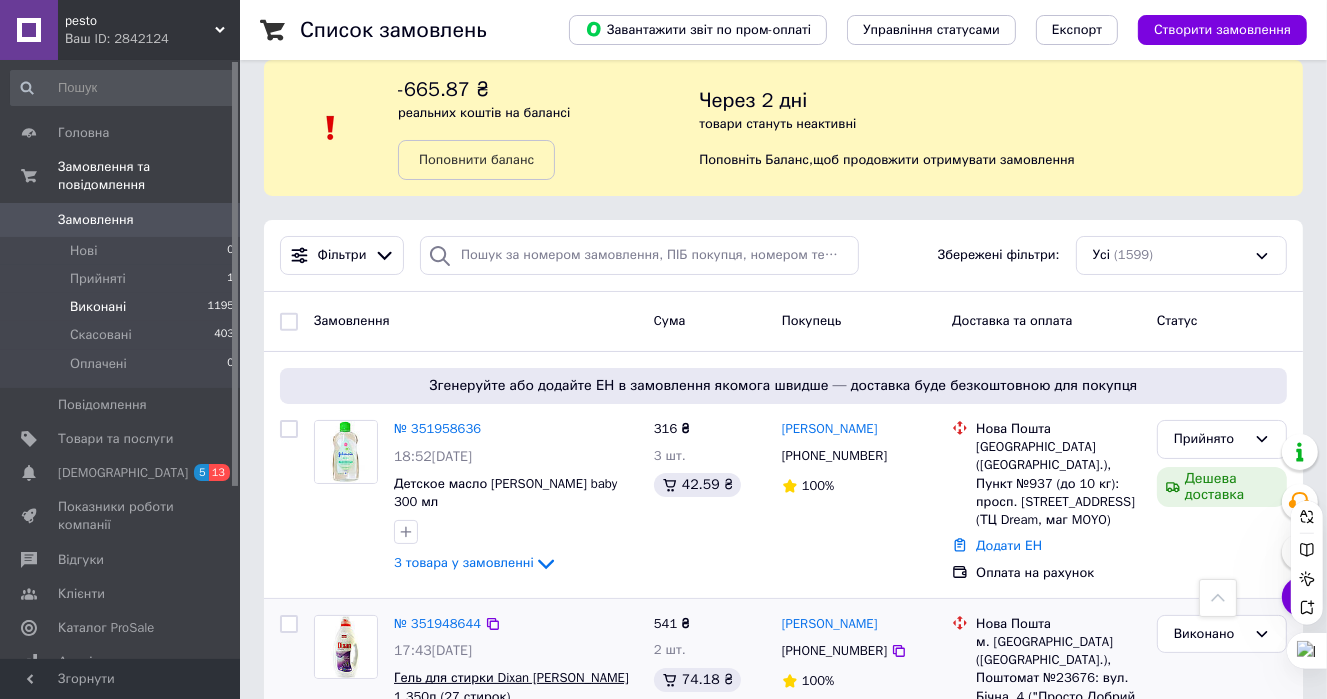 scroll, scrollTop: 0, scrollLeft: 0, axis: both 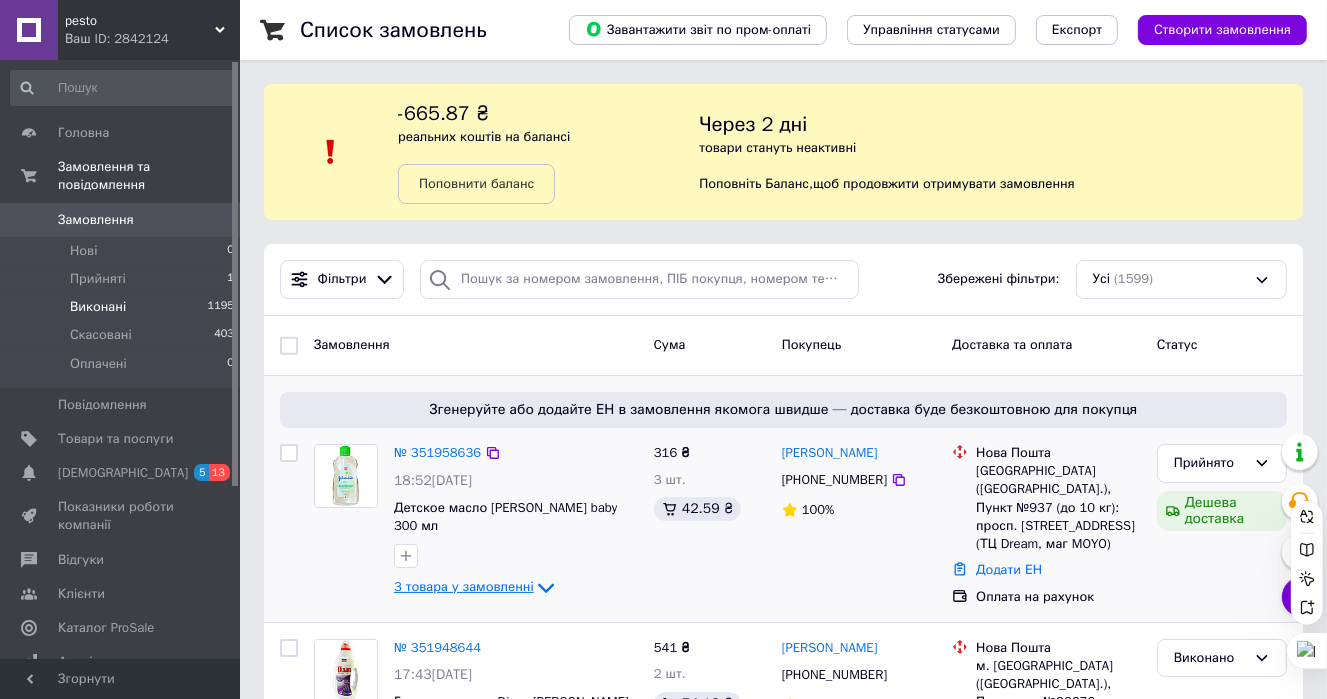 click 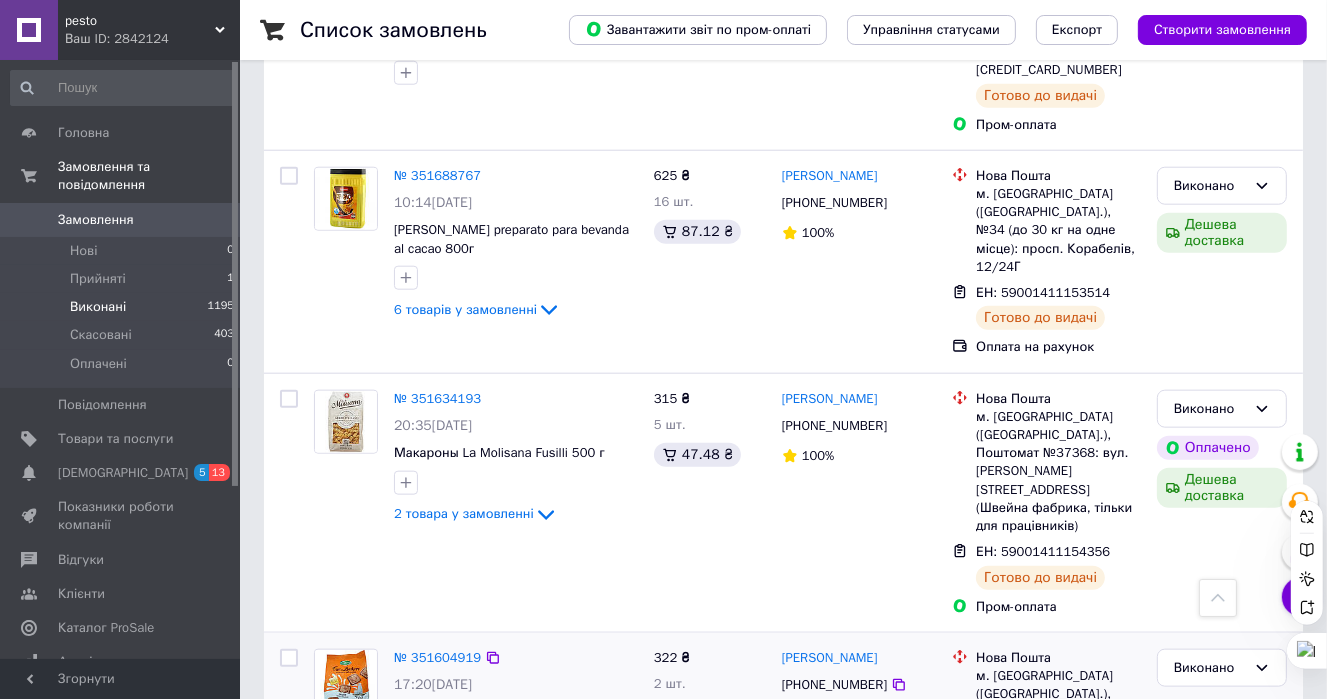 scroll, scrollTop: 1900, scrollLeft: 0, axis: vertical 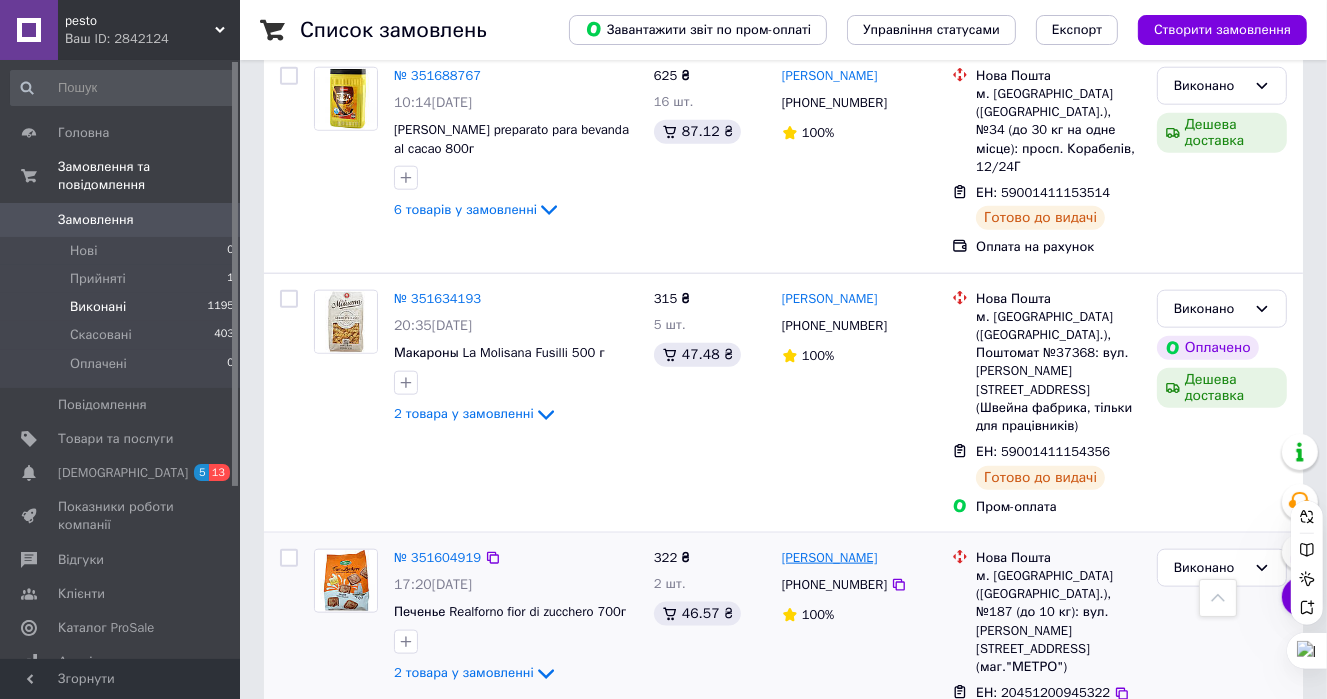 drag, startPoint x: 886, startPoint y: 419, endPoint x: 876, endPoint y: 395, distance: 26 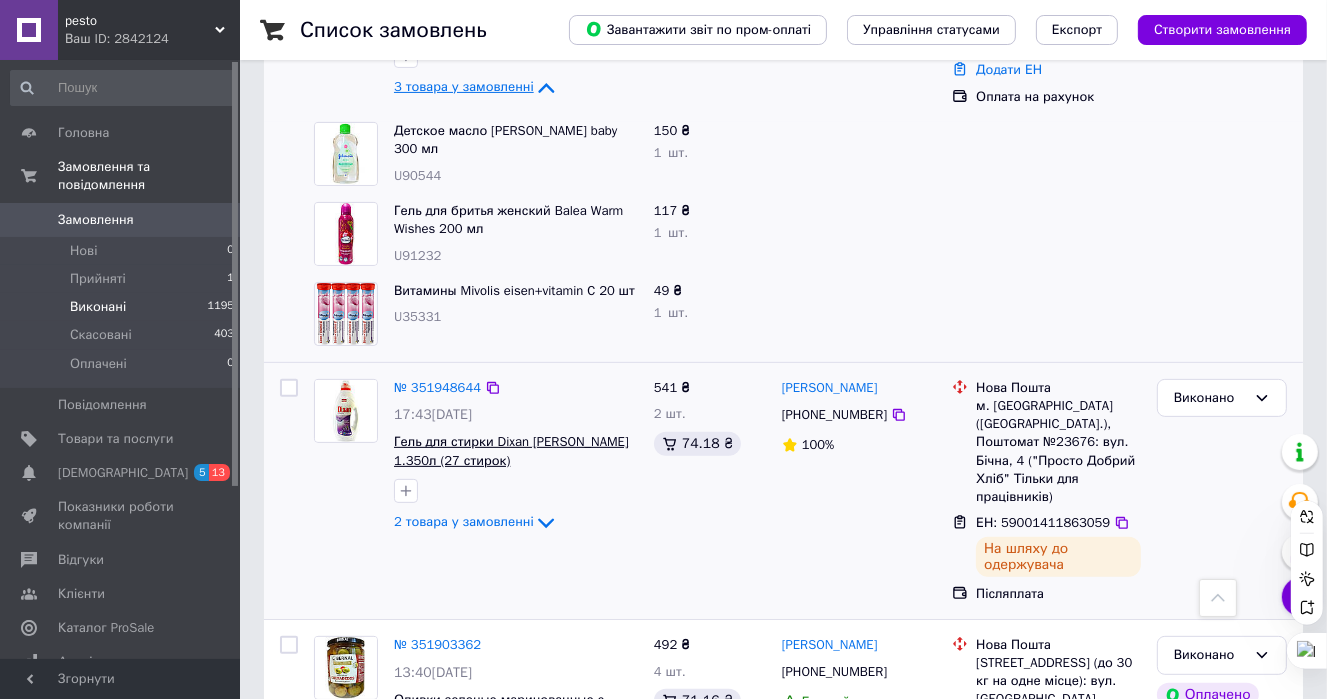 scroll, scrollTop: 200, scrollLeft: 0, axis: vertical 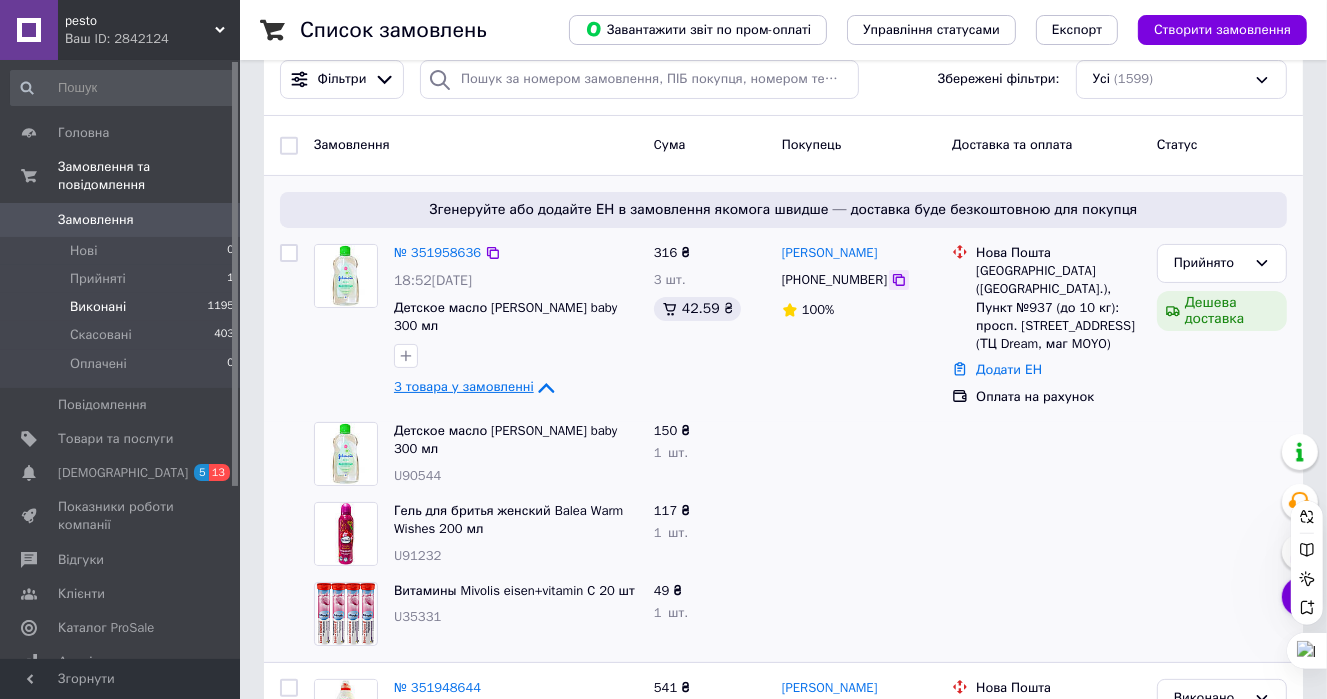 click 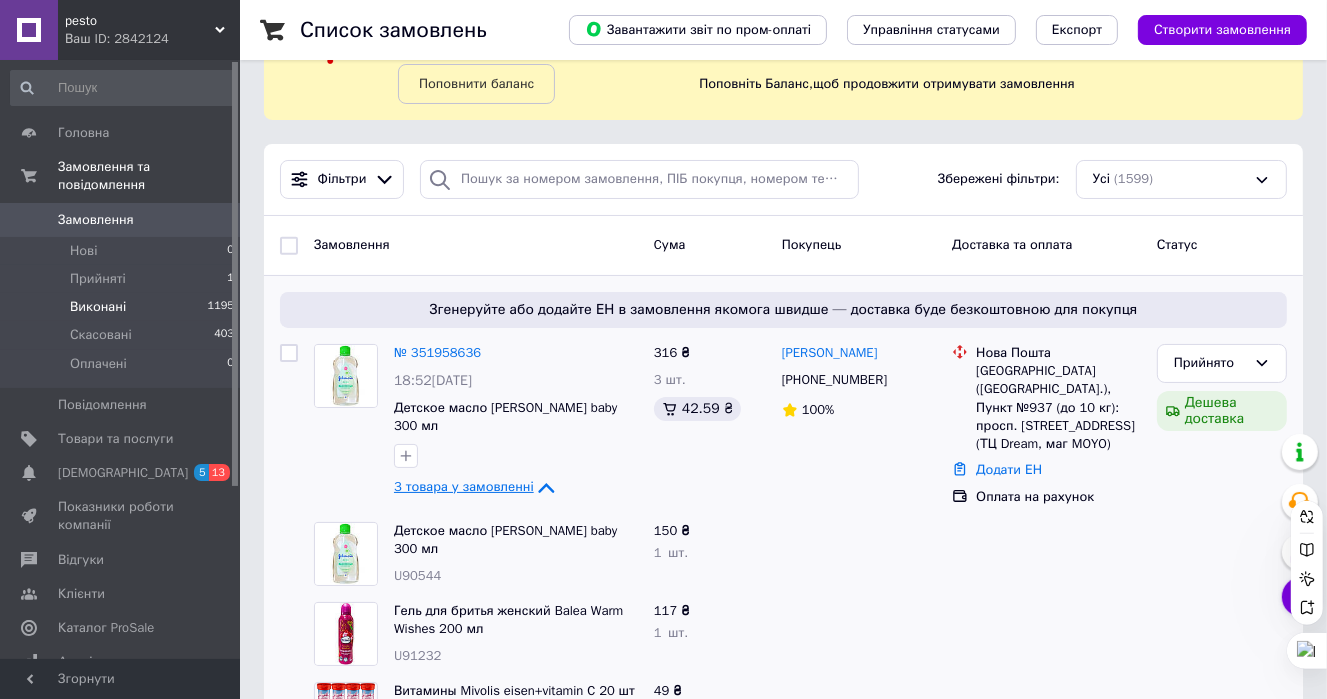 scroll, scrollTop: 200, scrollLeft: 0, axis: vertical 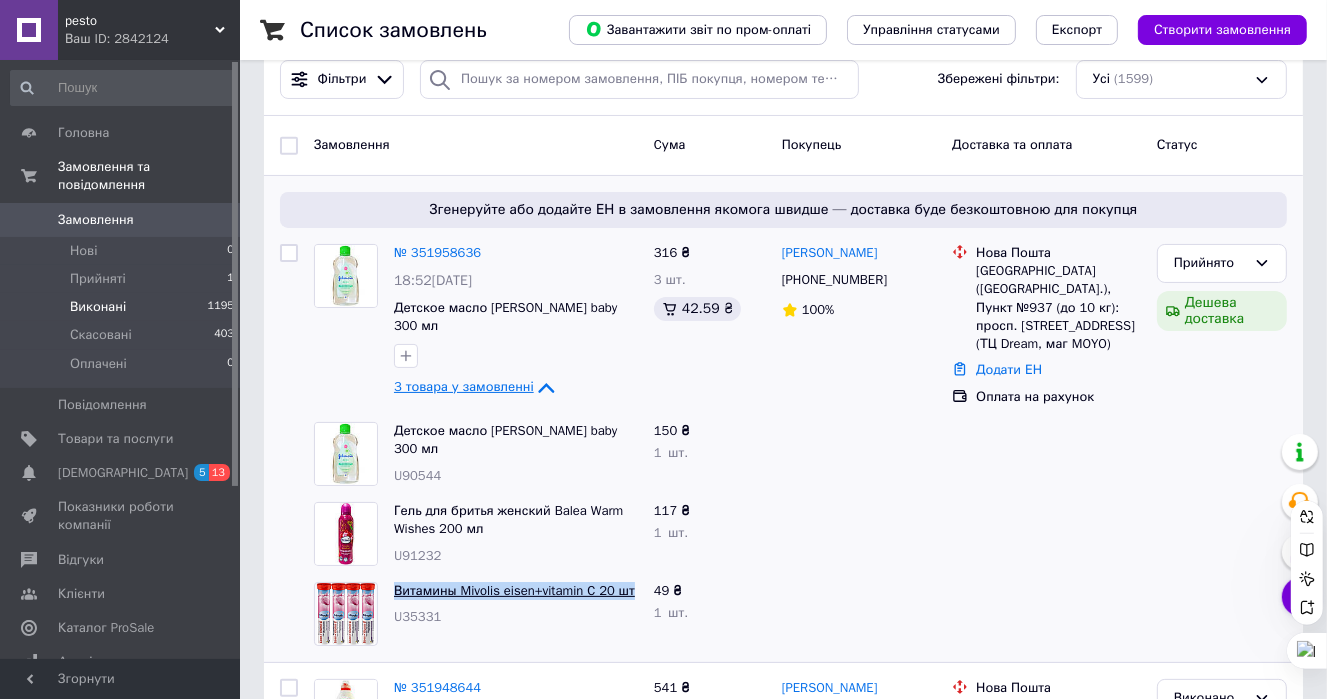 drag, startPoint x: 384, startPoint y: 568, endPoint x: 622, endPoint y: 574, distance: 238.07562 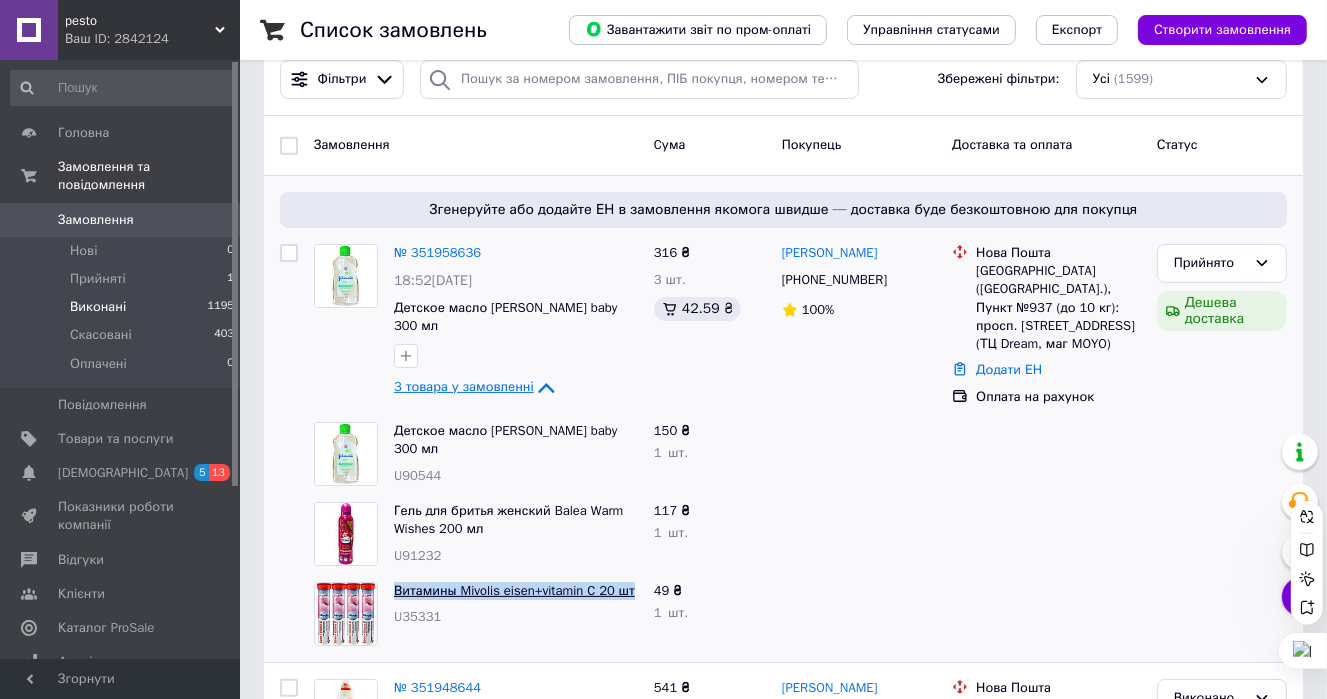 copy on "Витамины Mivolis eisen+vitamin C 20 шт" 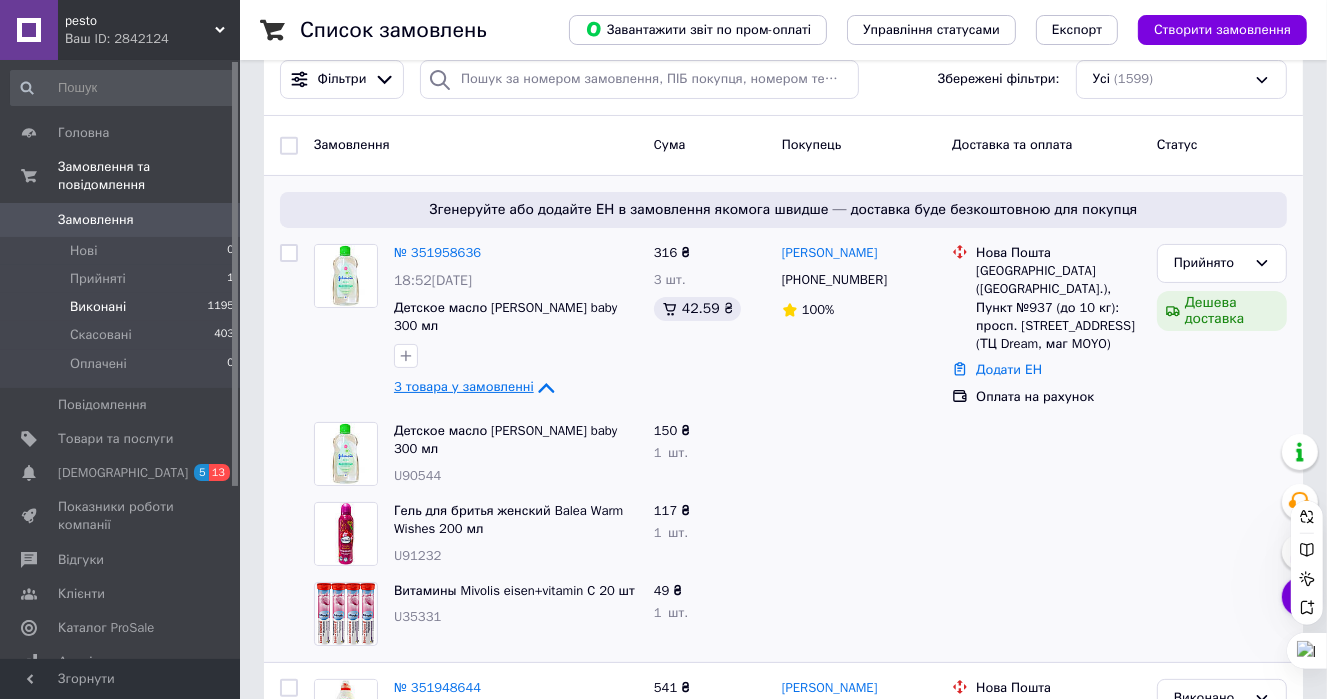 click at bounding box center [859, 534] 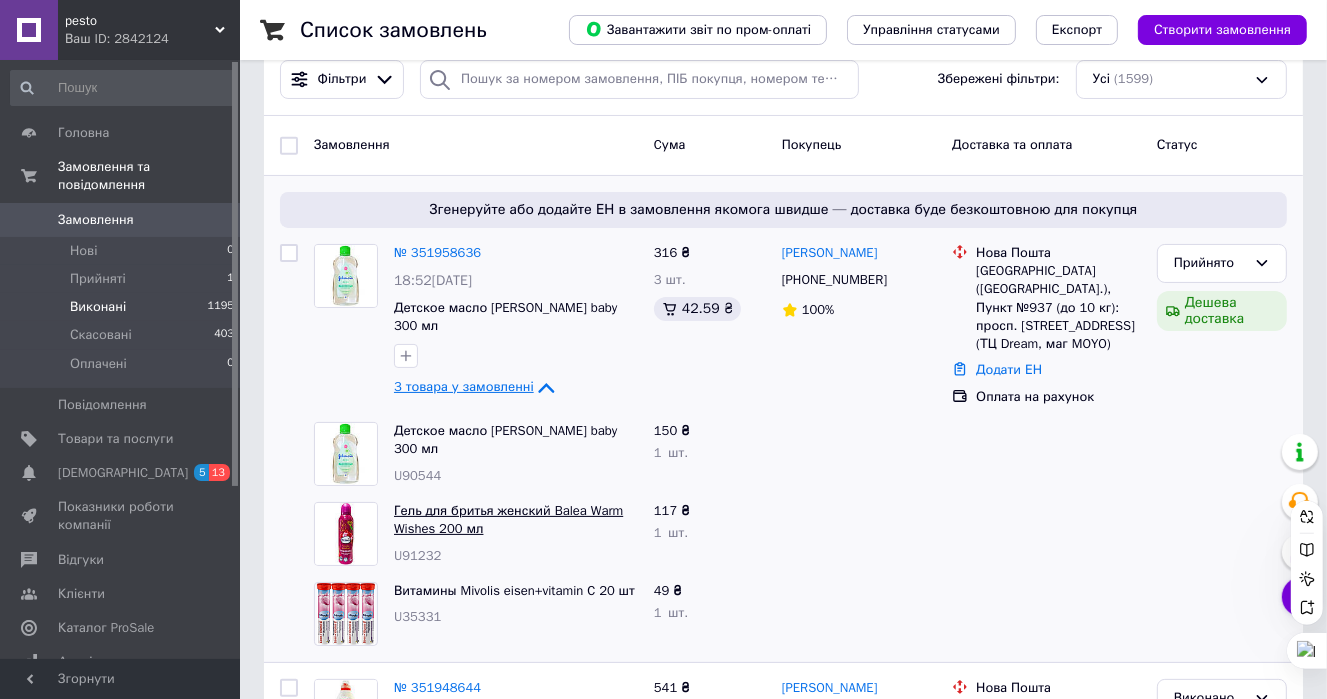click on "Гель для бритья женский Balea Warm Wishes 200 мл" at bounding box center (508, 520) 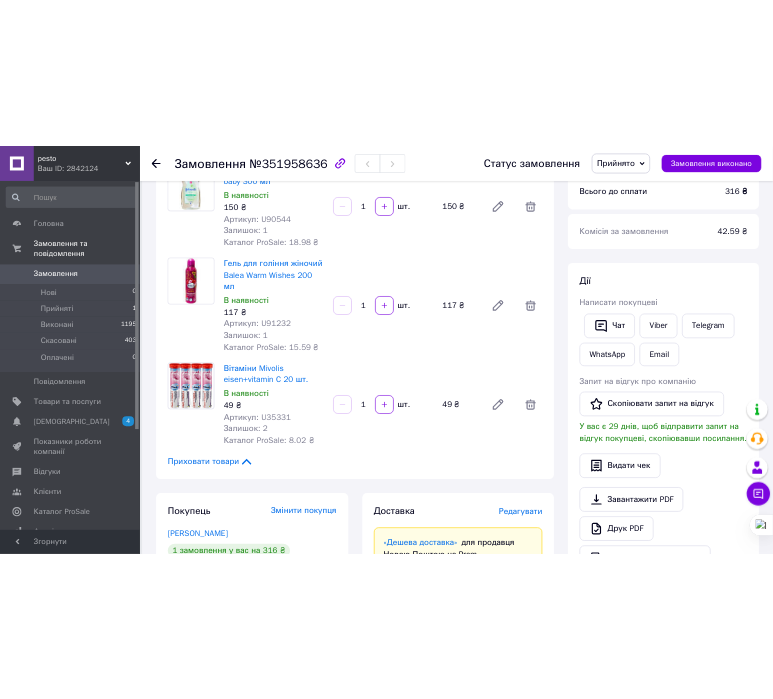 scroll, scrollTop: 400, scrollLeft: 0, axis: vertical 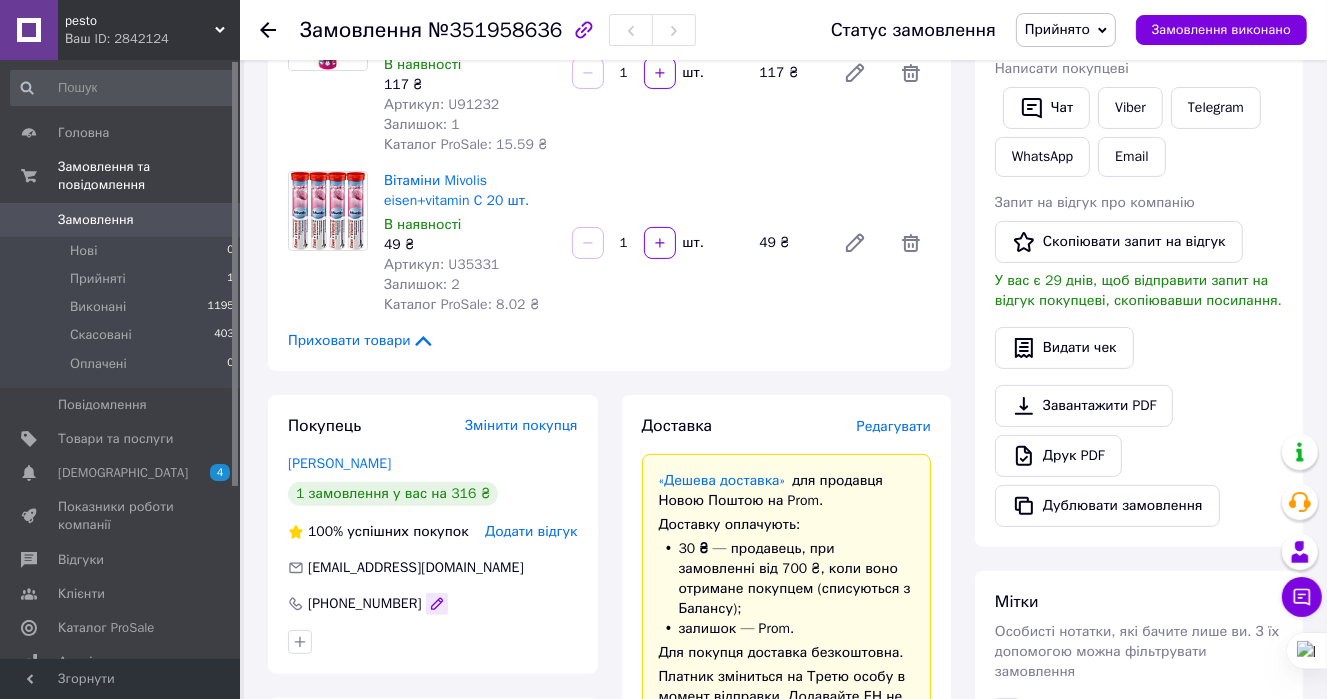 click at bounding box center (437, 604) 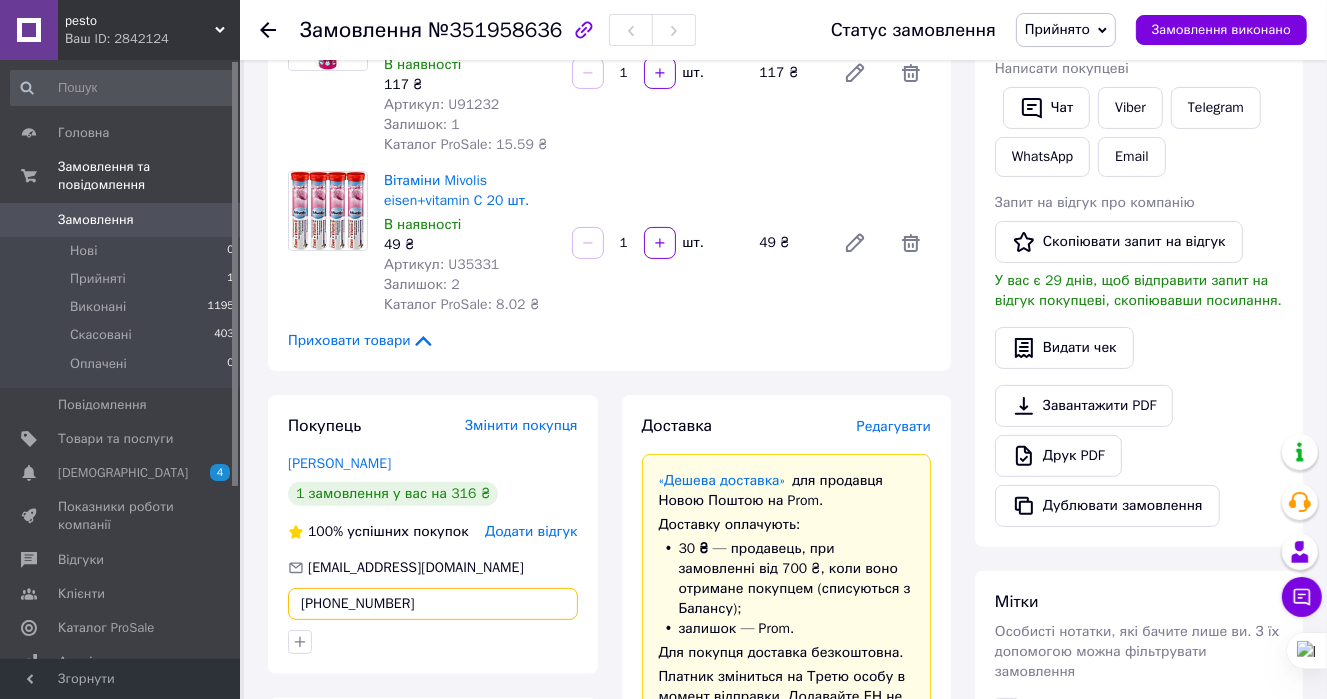 drag, startPoint x: 388, startPoint y: 602, endPoint x: 253, endPoint y: 591, distance: 135.4474 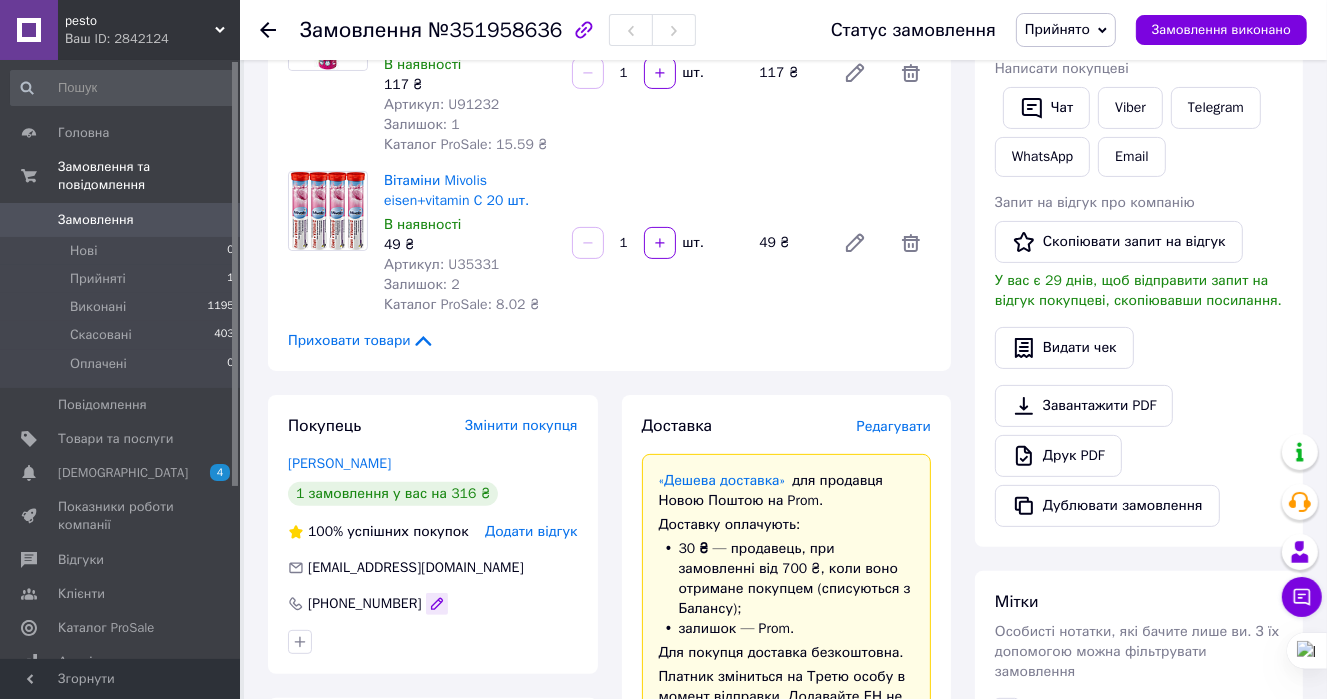 click 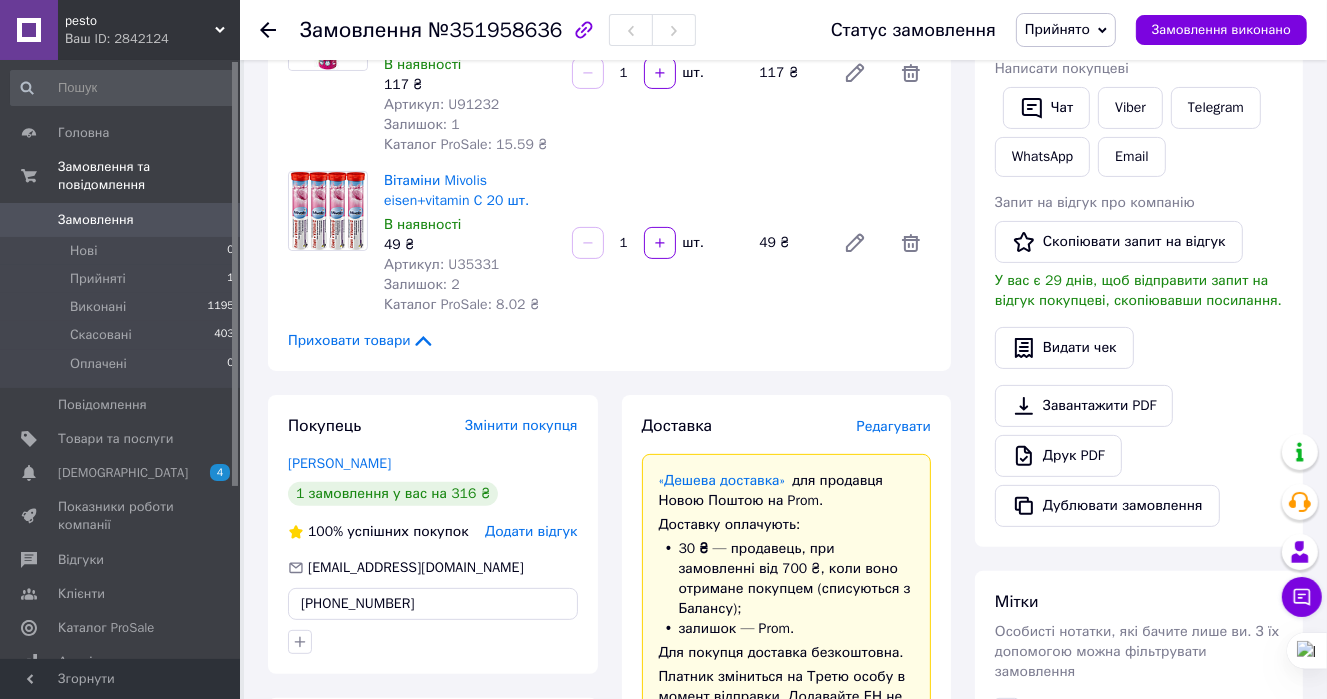 drag, startPoint x: 420, startPoint y: 585, endPoint x: 285, endPoint y: 588, distance: 135.03333 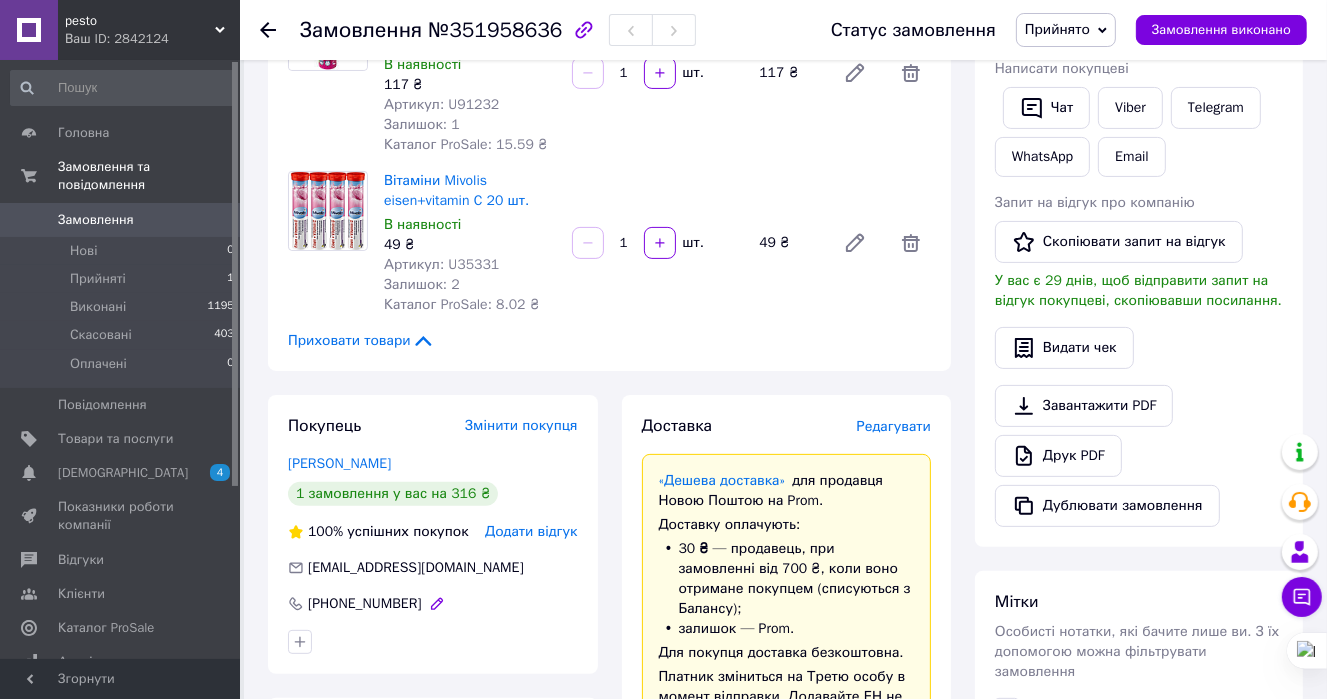 click on "[PHONE_NUMBER]" at bounding box center (365, 604) 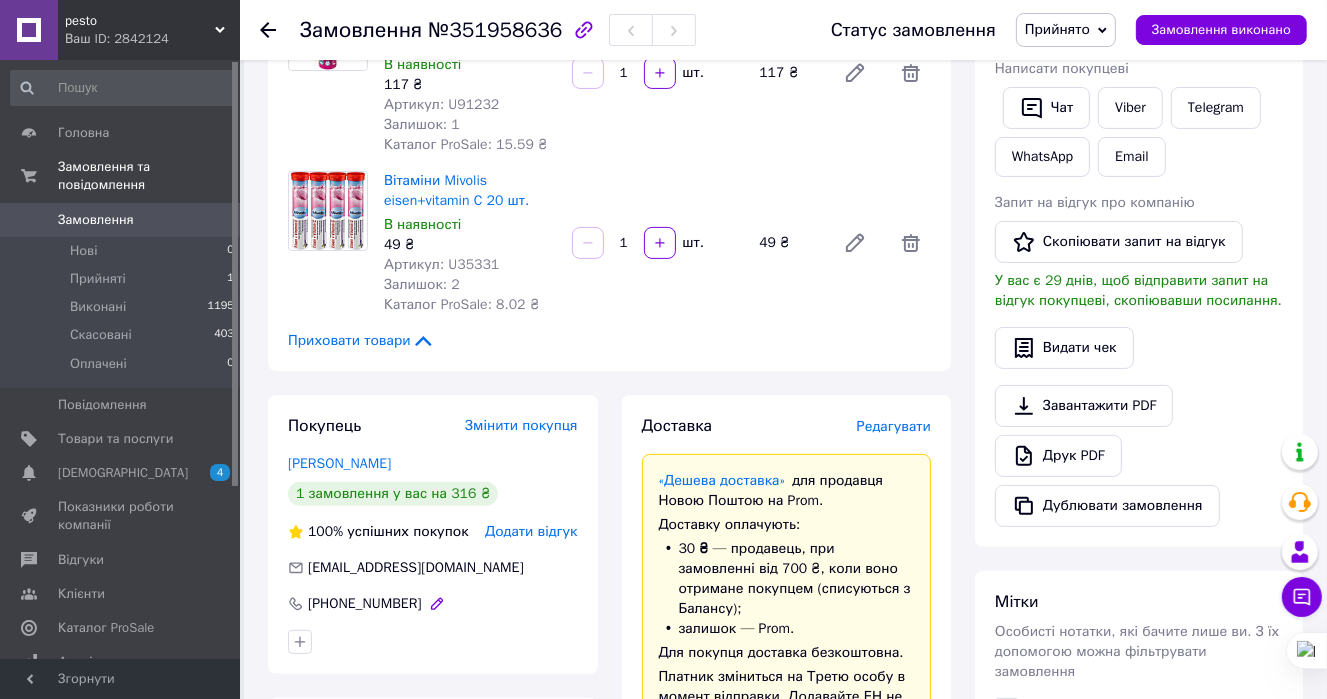 drag, startPoint x: 344, startPoint y: 580, endPoint x: 355, endPoint y: 586, distance: 12.529964 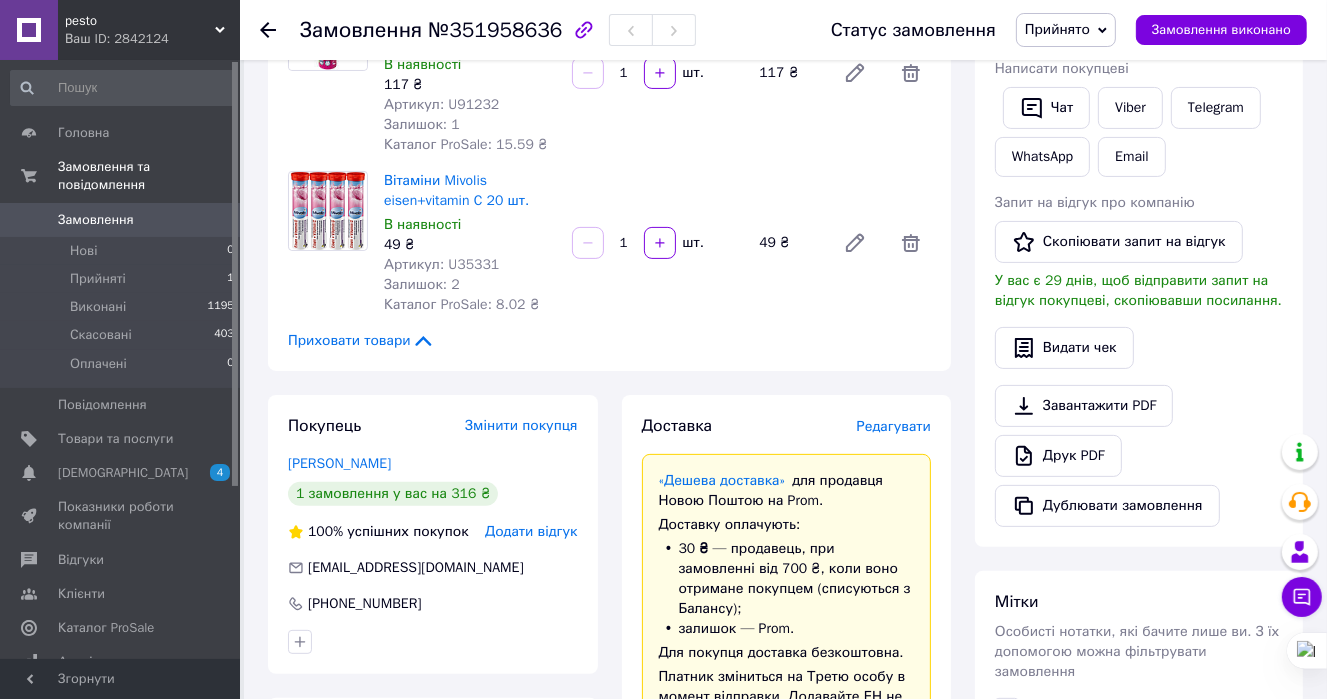 scroll, scrollTop: 500, scrollLeft: 0, axis: vertical 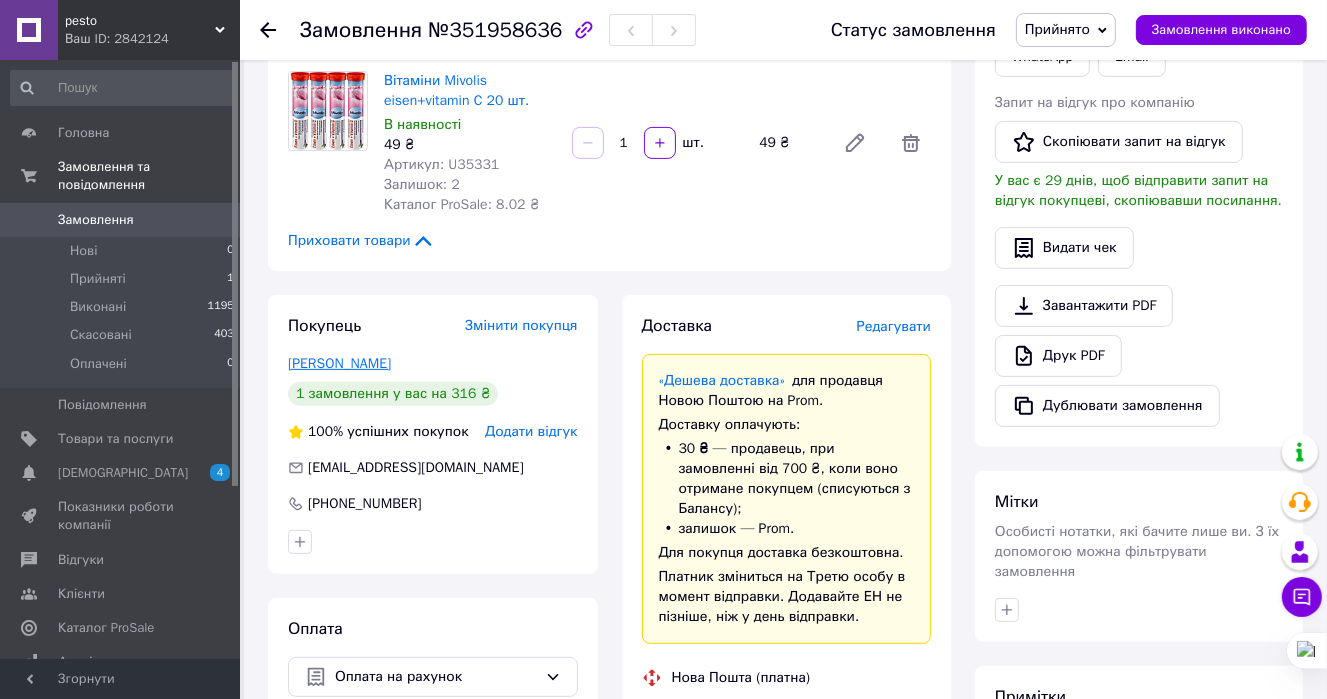 click on "Гальнун Ярослава" at bounding box center (339, 363) 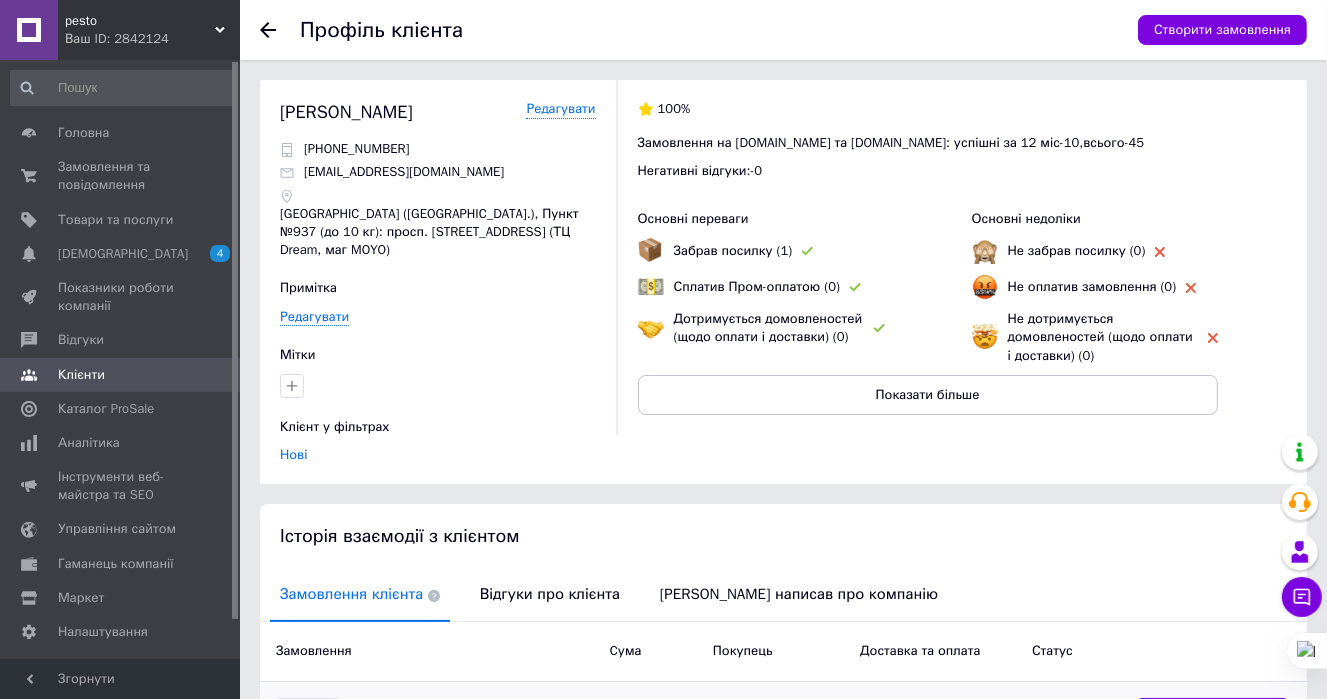 scroll, scrollTop: 200, scrollLeft: 0, axis: vertical 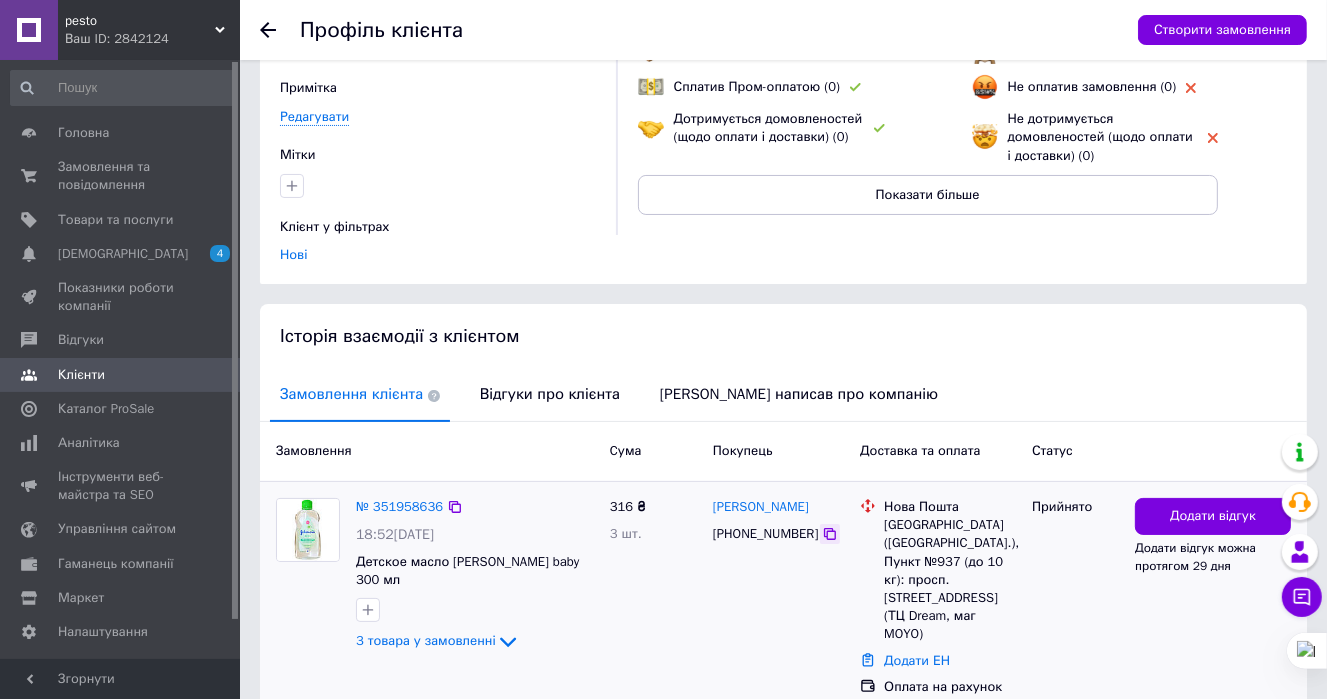 click 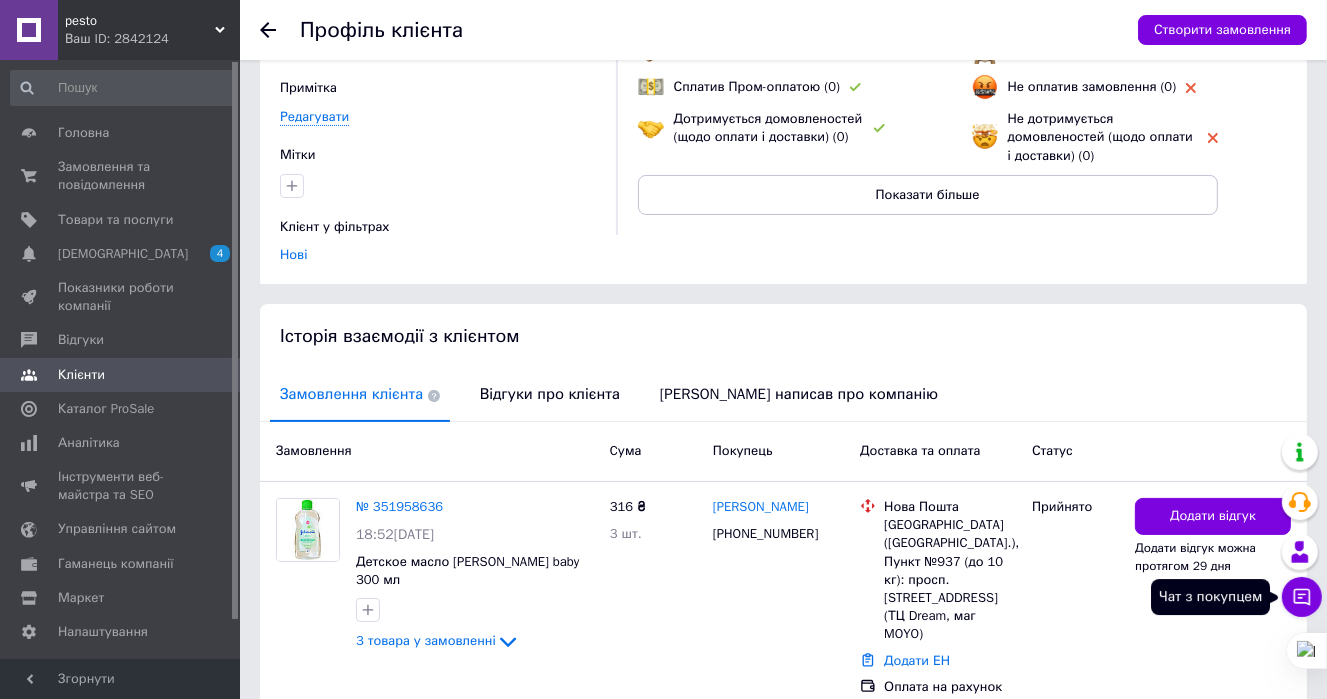 click on "Чат з покупцем" at bounding box center (1302, 597) 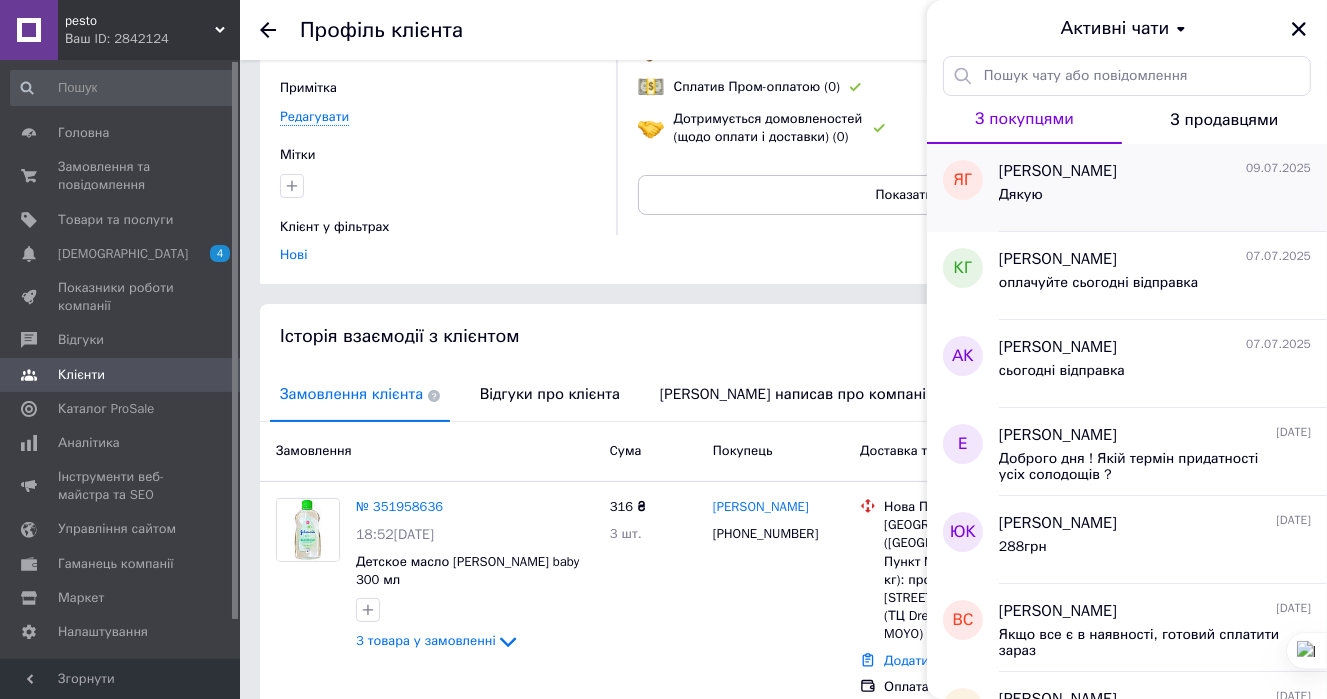click on "Дякую" at bounding box center [1155, 199] 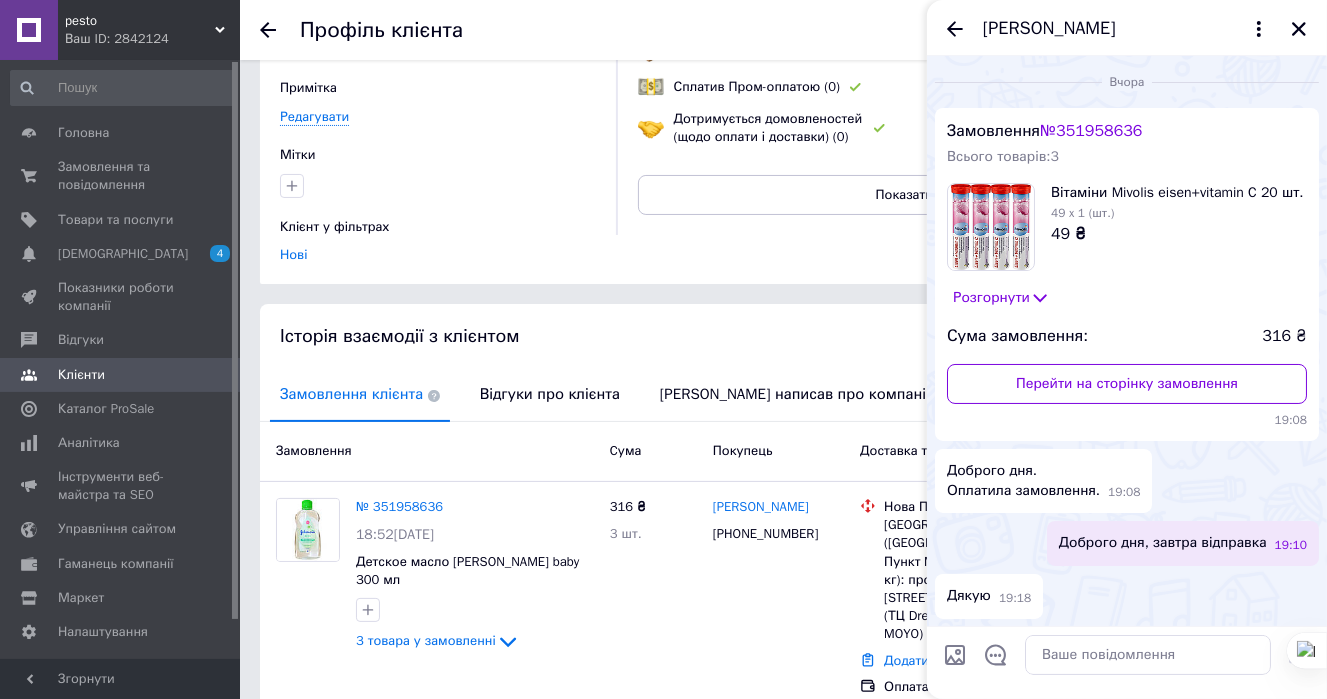 scroll, scrollTop: 0, scrollLeft: 0, axis: both 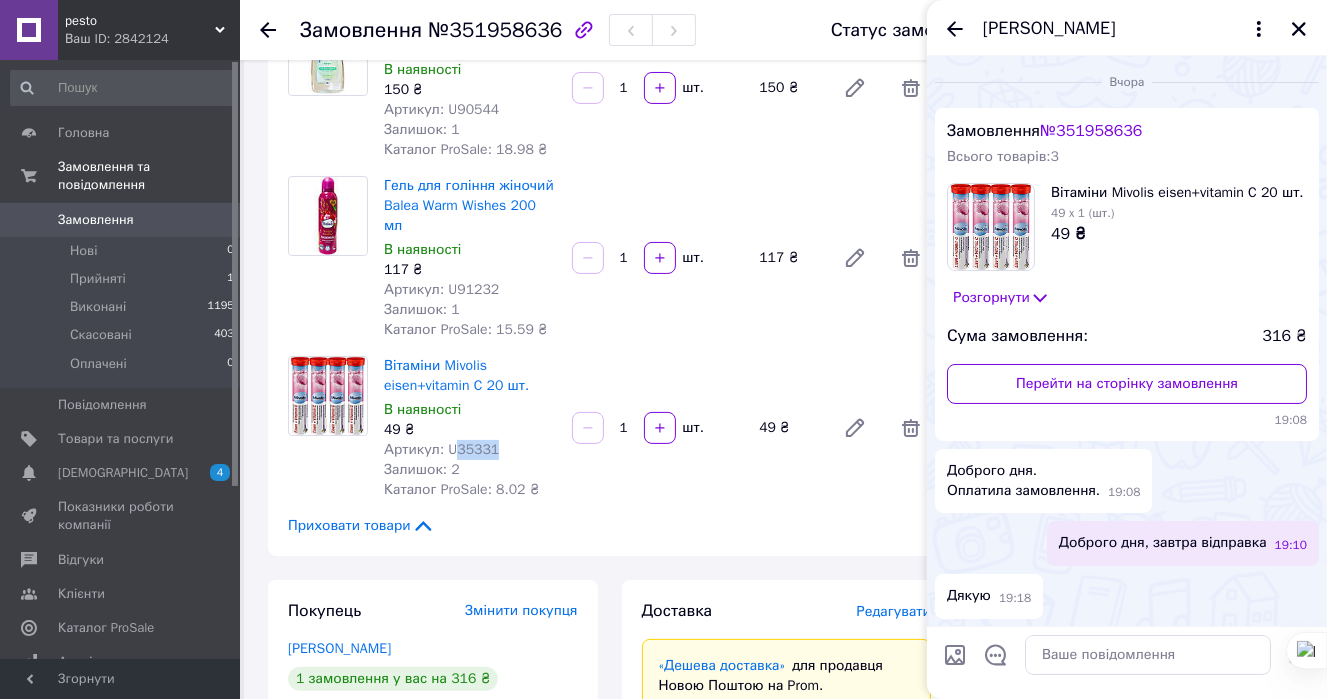 drag, startPoint x: 454, startPoint y: 423, endPoint x: 500, endPoint y: 426, distance: 46.09772 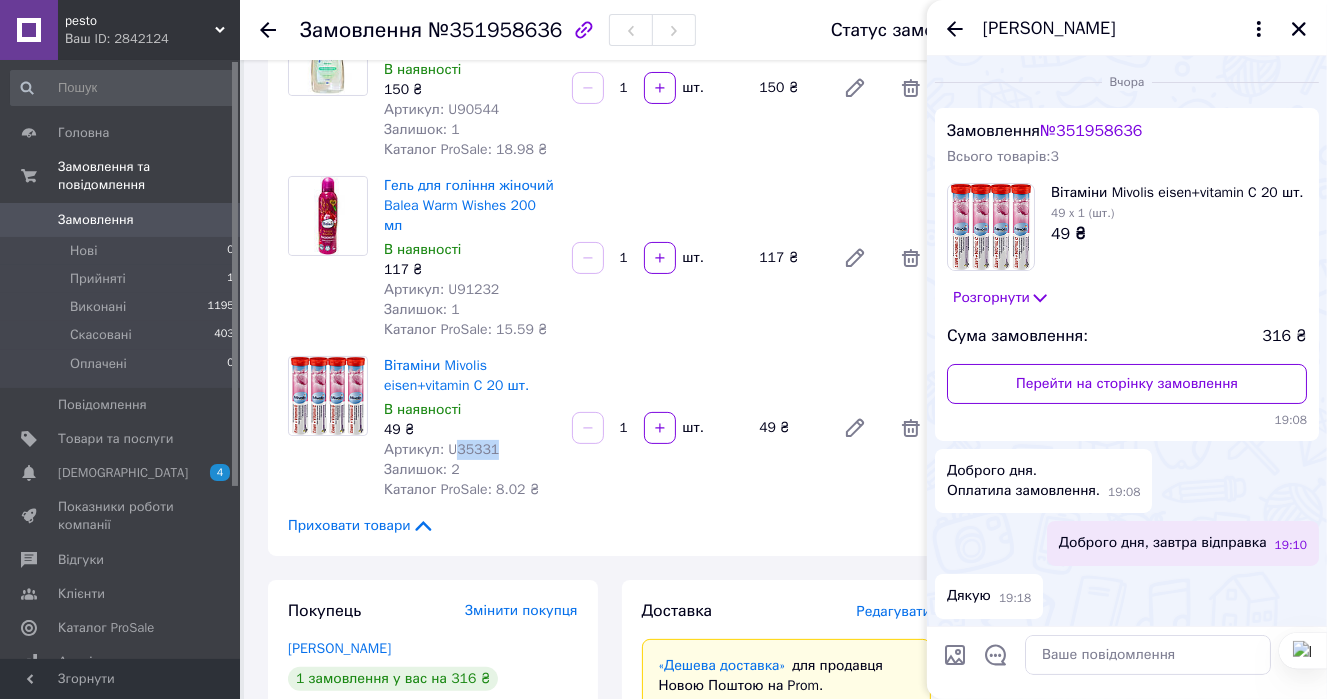 copy on "35331" 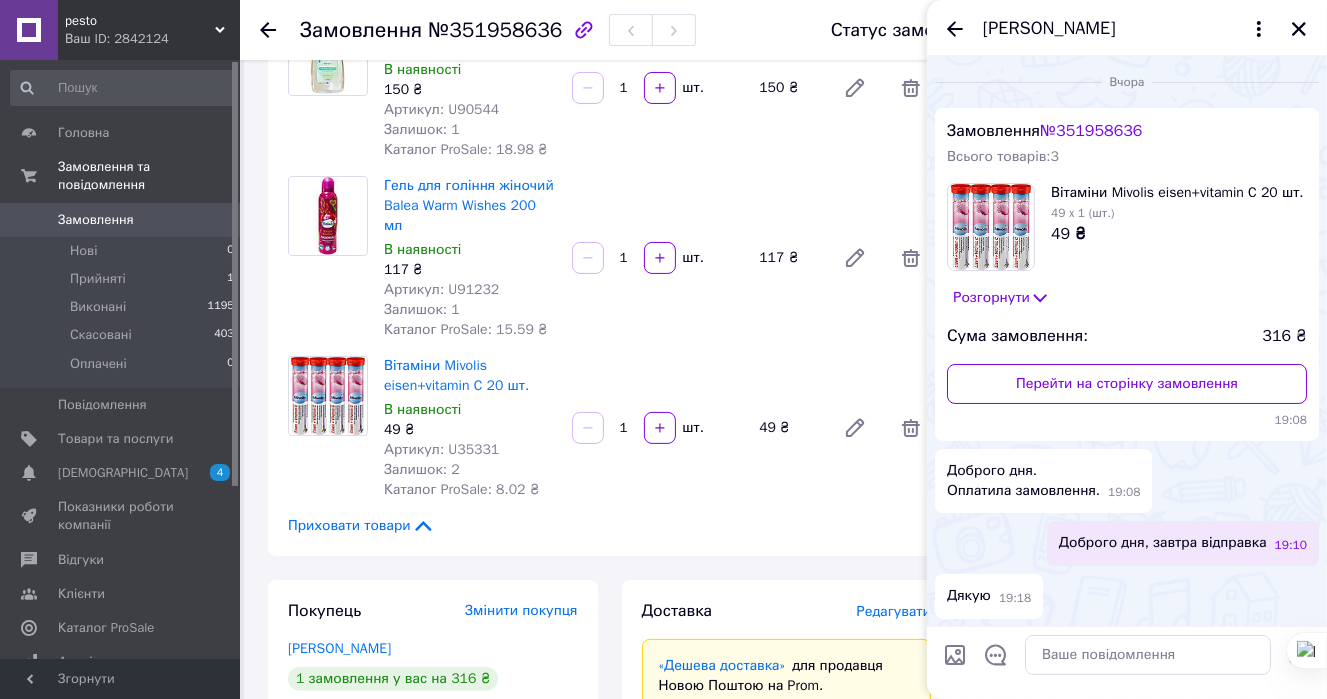 click on "Приховати товари" at bounding box center (609, 526) 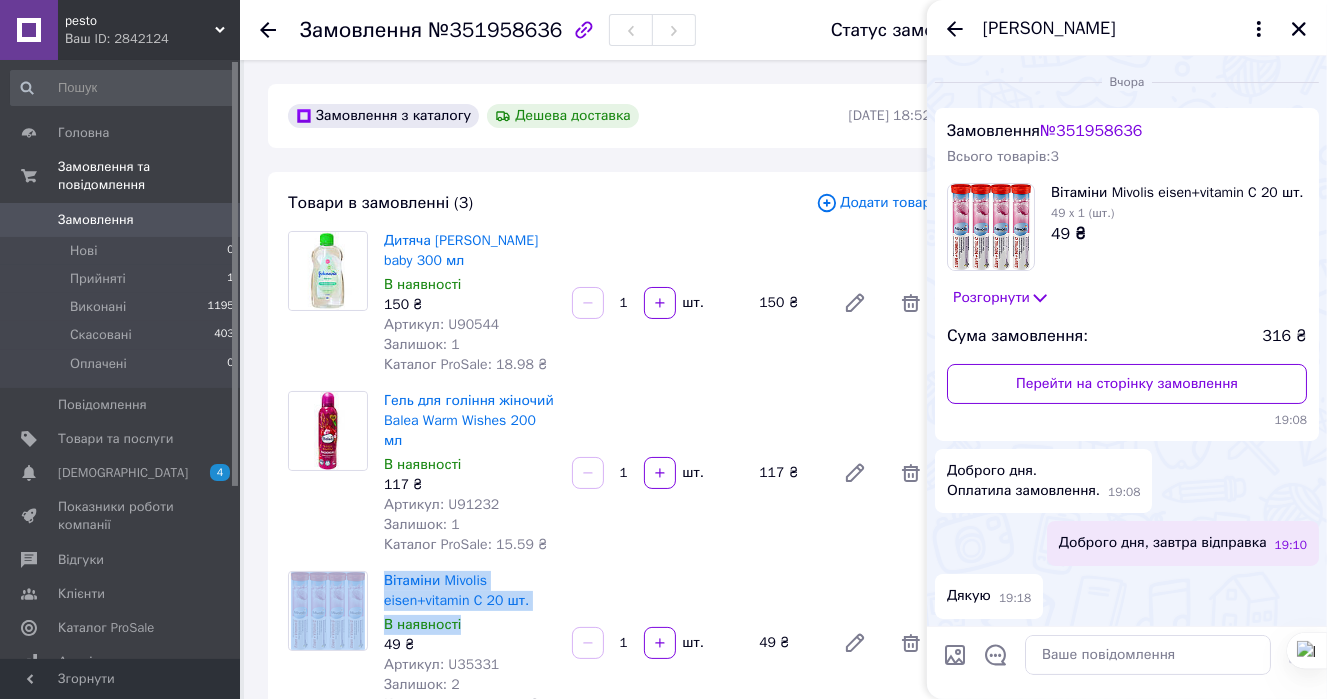 drag, startPoint x: 374, startPoint y: 555, endPoint x: 532, endPoint y: 612, distance: 167.96725 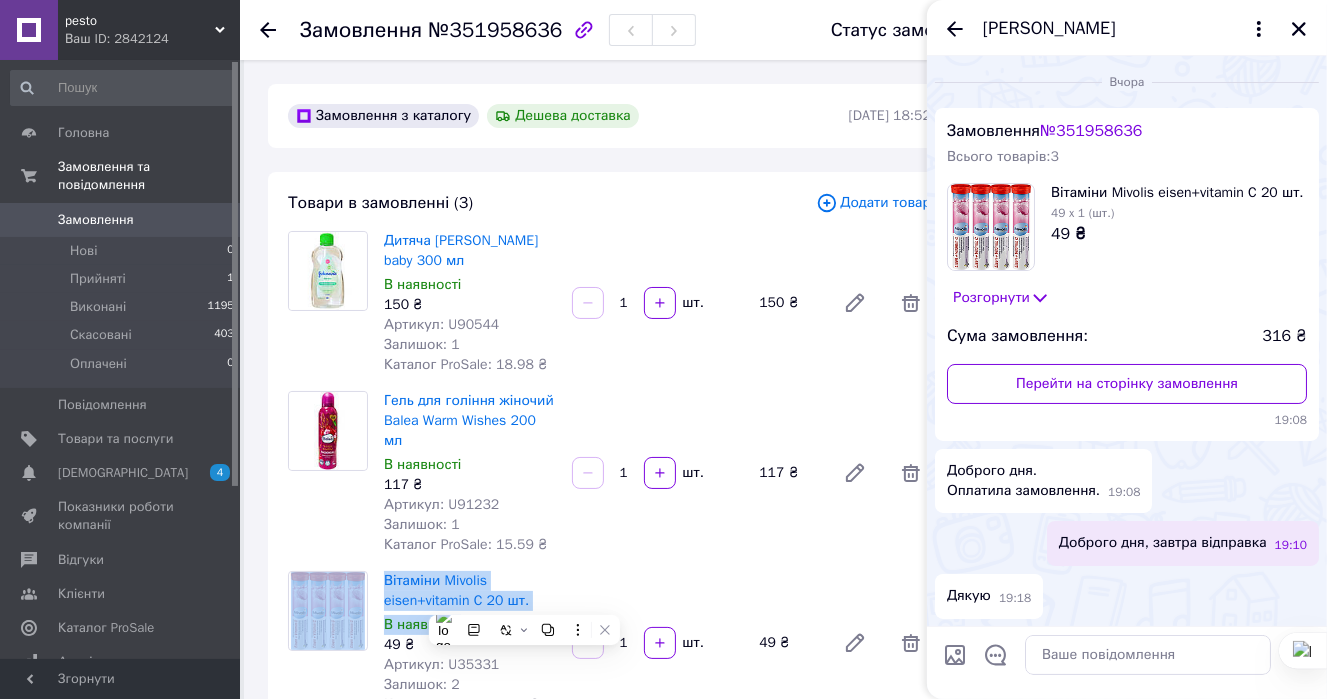 click on "Замовлення з каталогу Дешева доставка 09.07.2025 | 18:52 Товари в замовленні (3) Додати товар Дитяча олія Johnson's baby 300 мл В наявності 150 ₴ Артикул: U90544 Залишок: 1 Каталог ProSale: 18.98 ₴  1   шт. 150 ₴ Гель для гоління жіночий Balea Warm Wishes 200 мл В наявності 117 ₴ Артикул: U91232 Залишок: 1 Каталог ProSale: 15.59 ₴  1   шт. 117 ₴ Вітаміни Mivolis eisen+vitamin C 20 шт. В наявності 49 ₴ Артикул: U35331 Залишок: 2 Каталог ProSale: 8.02 ₴  1   шт. 49 ₴ Приховати товари Покупець Змінити покупця Гальнун Ярослава 1 замовлення у вас на 316 ₴ 100%   успішних покупок Додати відгук jagalkun@yandex.ua +380980509965 Оплата Оплата на рахунок Доставка" at bounding box center (609, 1024) 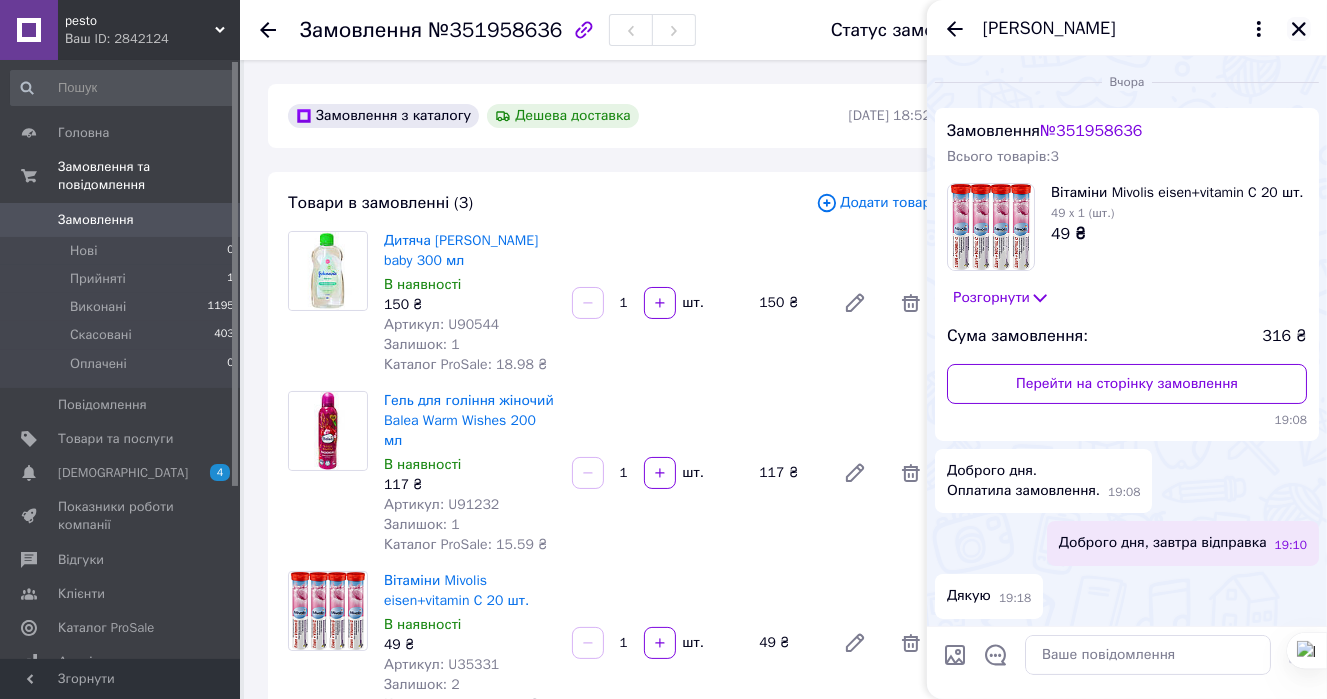 click 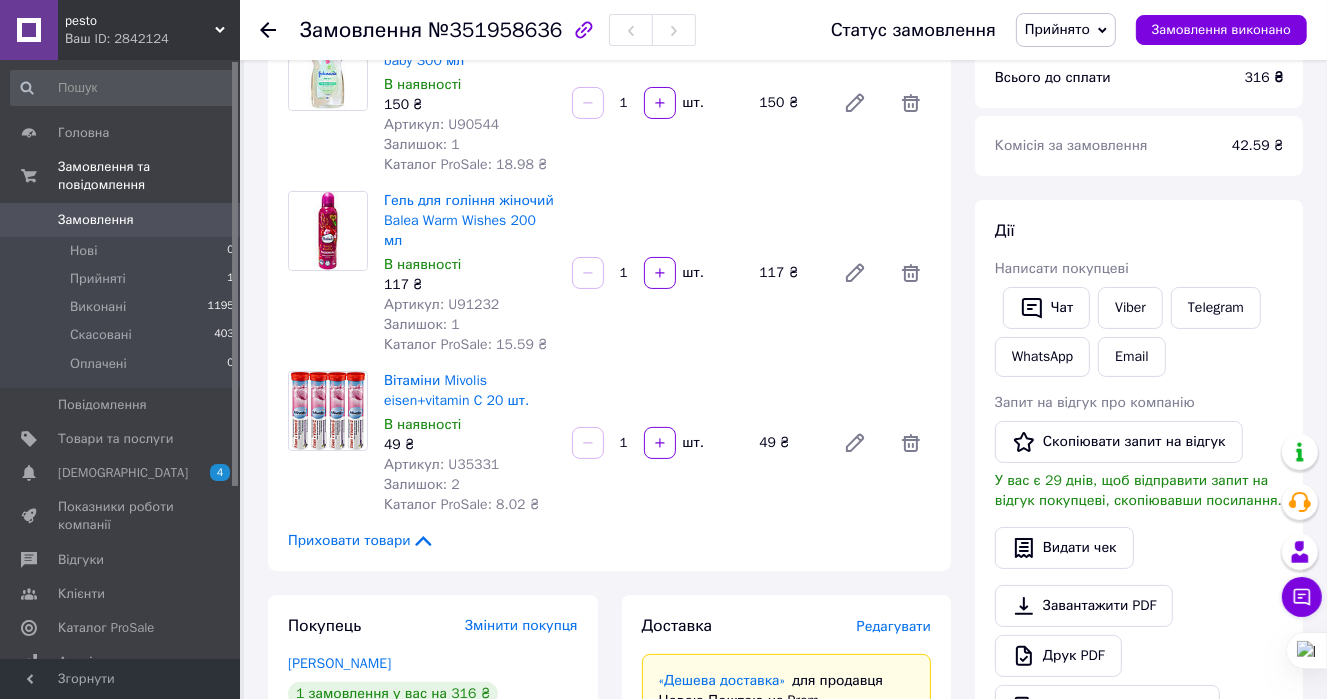 scroll, scrollTop: 0, scrollLeft: 0, axis: both 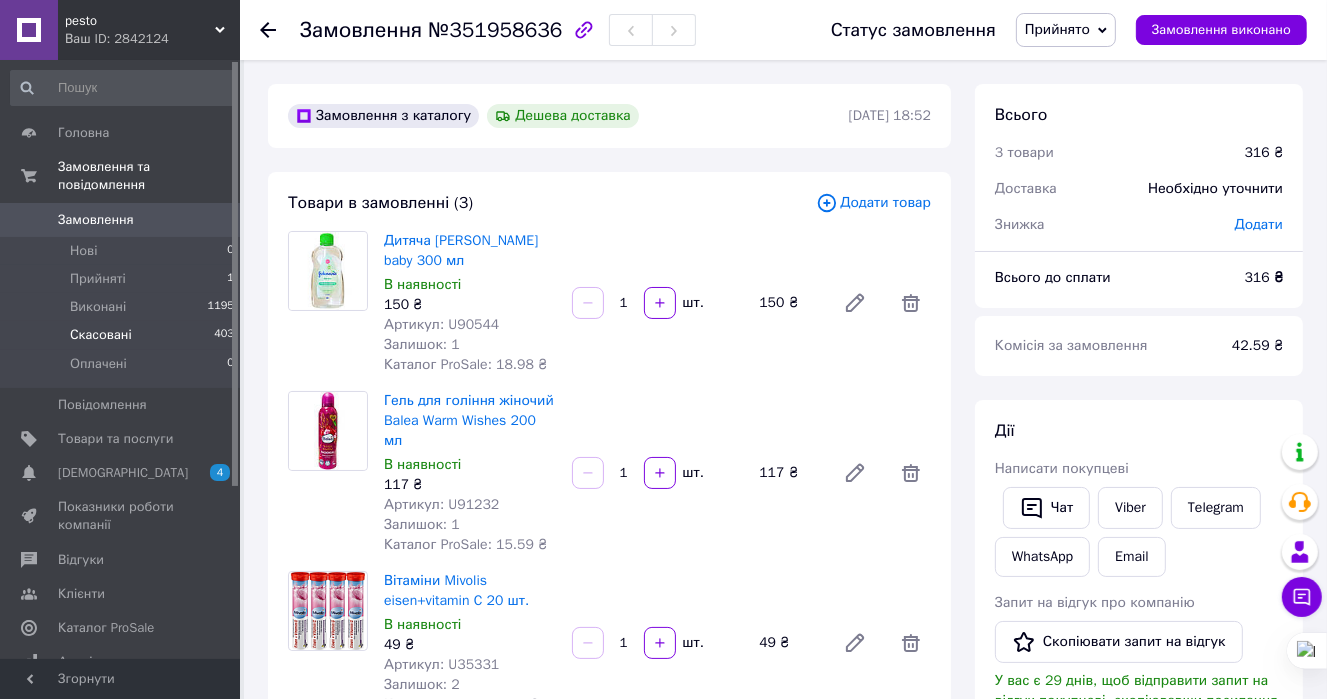 click on "Скасовані 403" at bounding box center [123, 335] 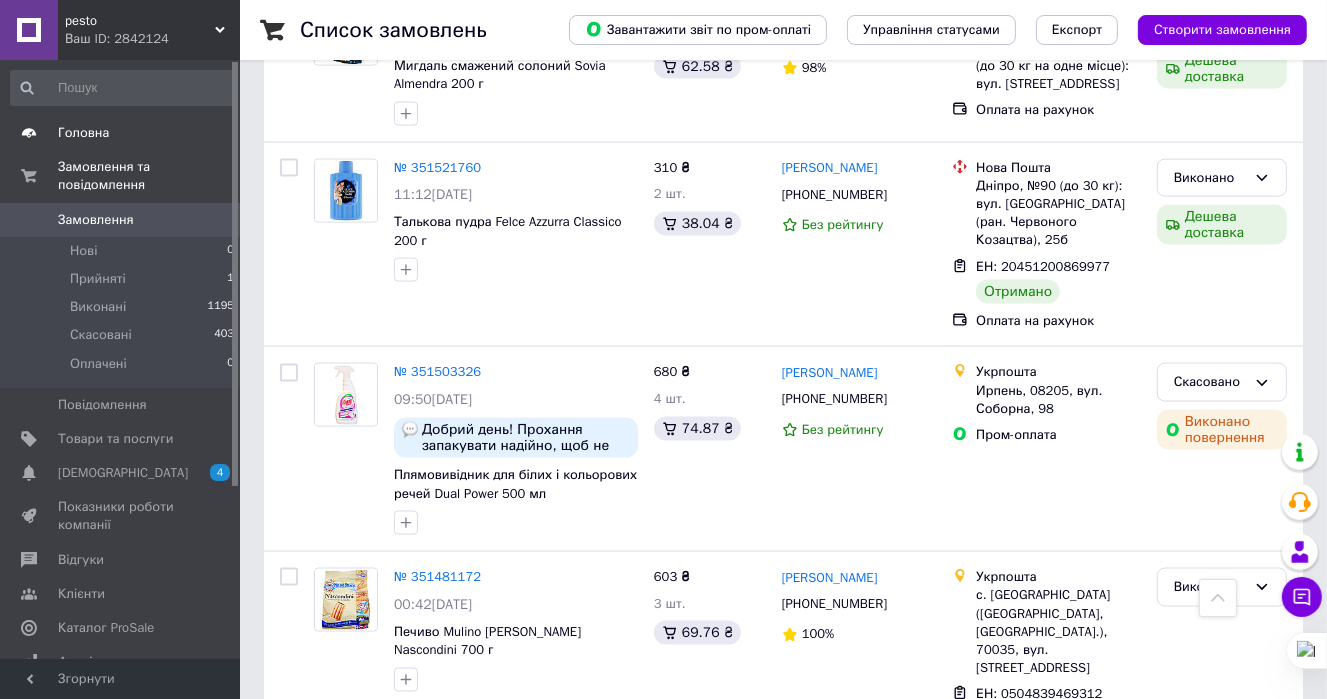 scroll, scrollTop: 2200, scrollLeft: 0, axis: vertical 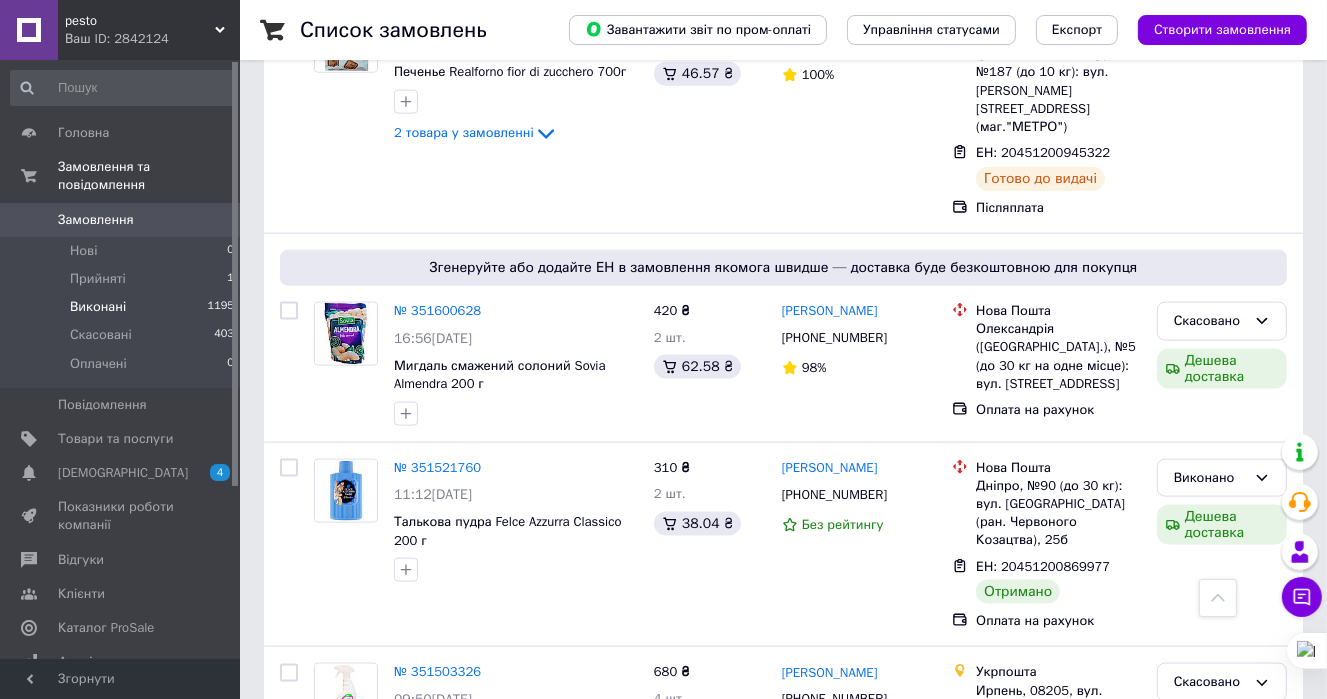 click on "Виконані 1195" at bounding box center [123, 307] 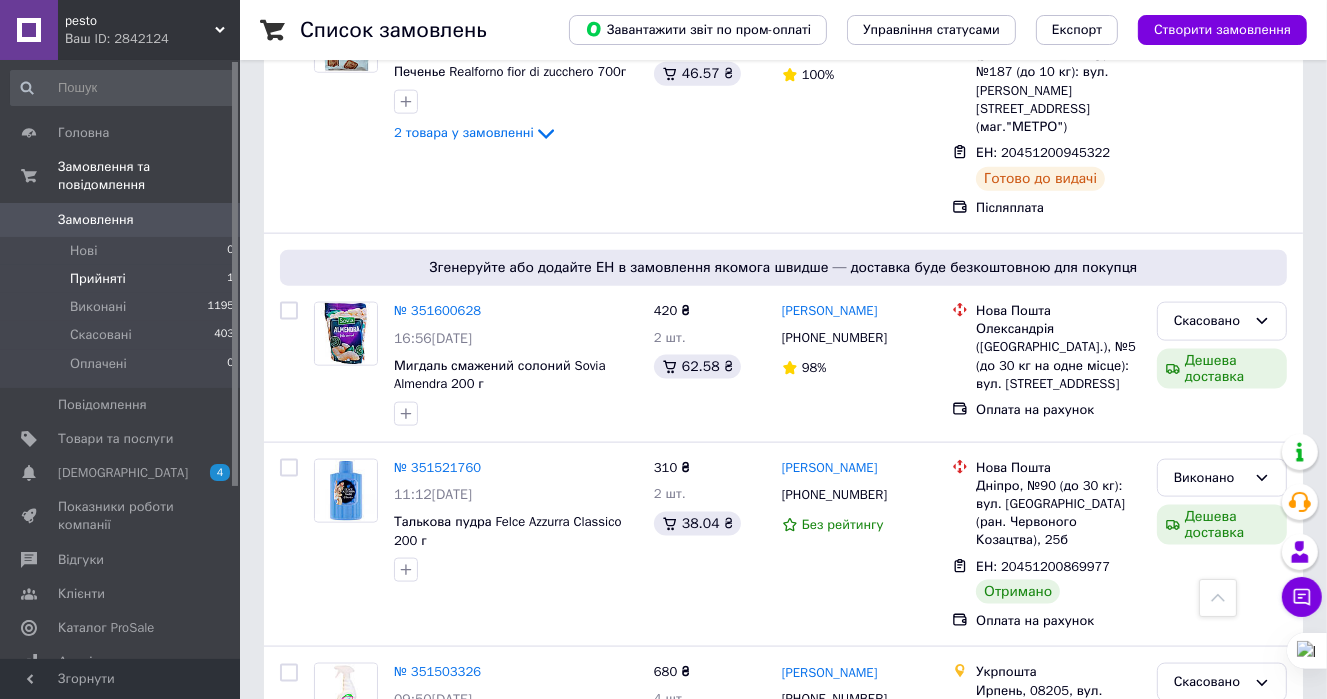 click on "Прийняті 1" at bounding box center [123, 279] 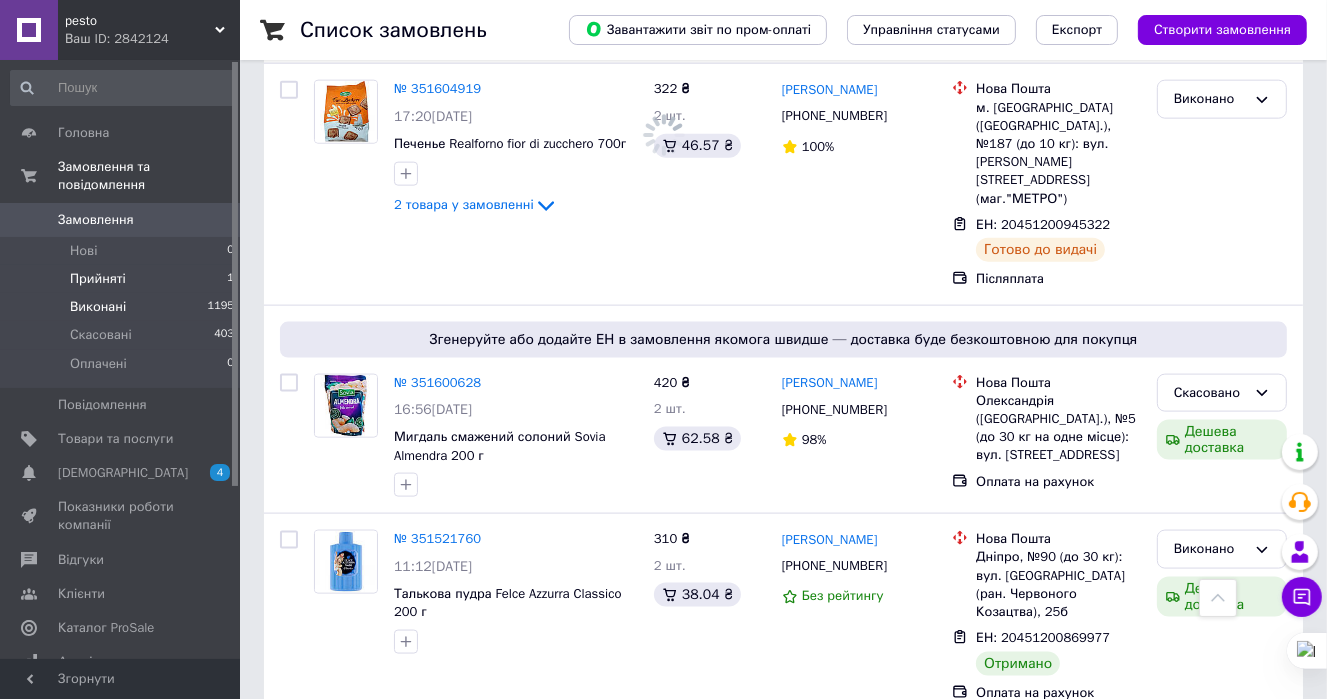 scroll, scrollTop: 2271, scrollLeft: 0, axis: vertical 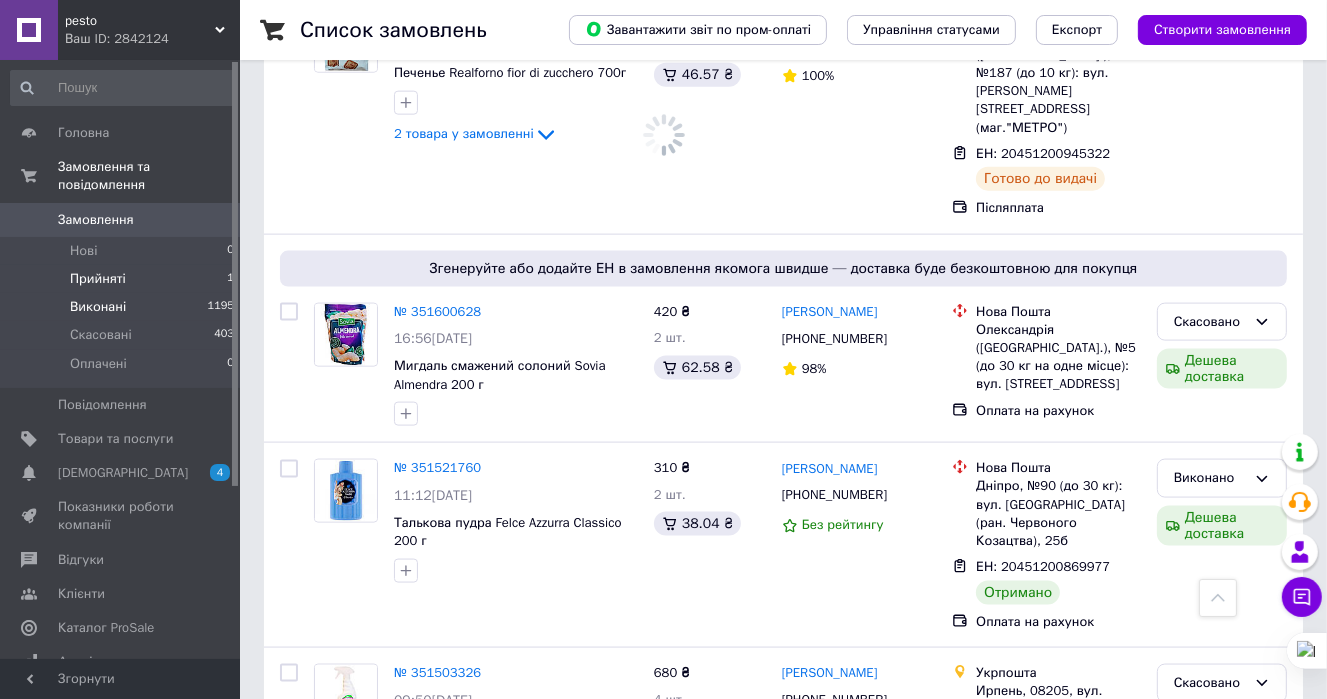 click on "Прийняті 1" at bounding box center [123, 279] 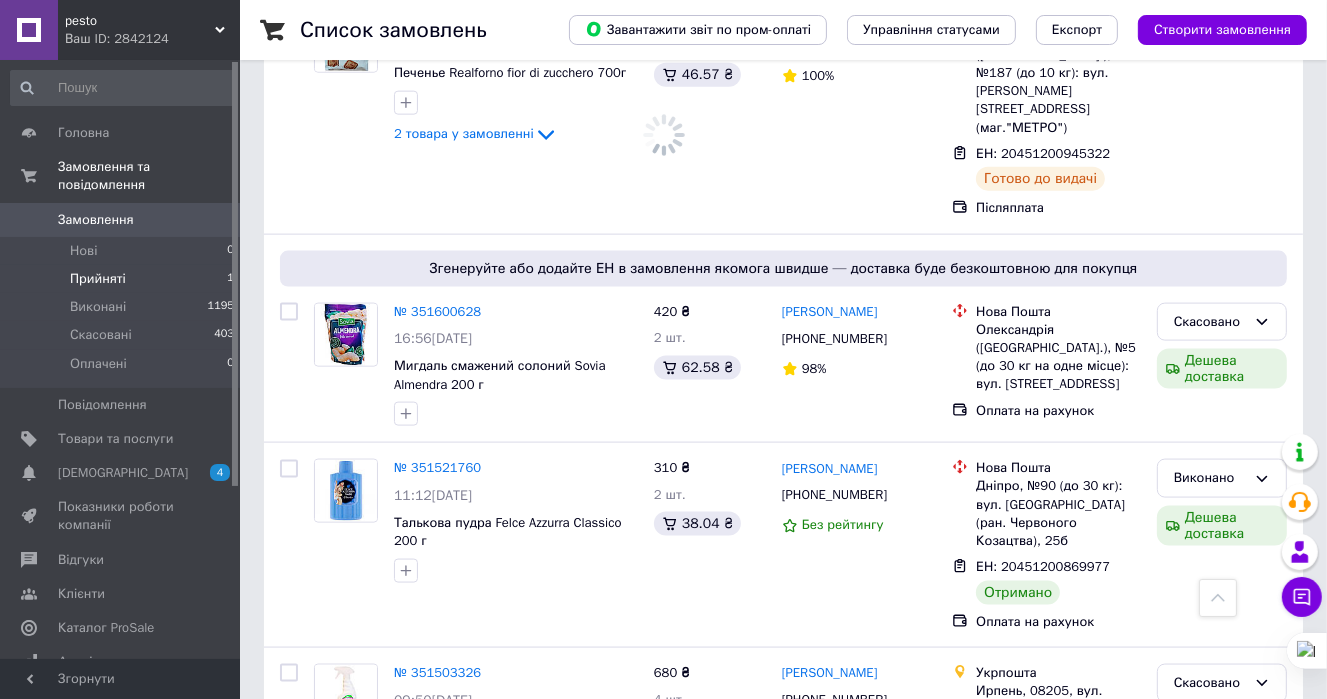 click on "Прийняті 1" at bounding box center [123, 279] 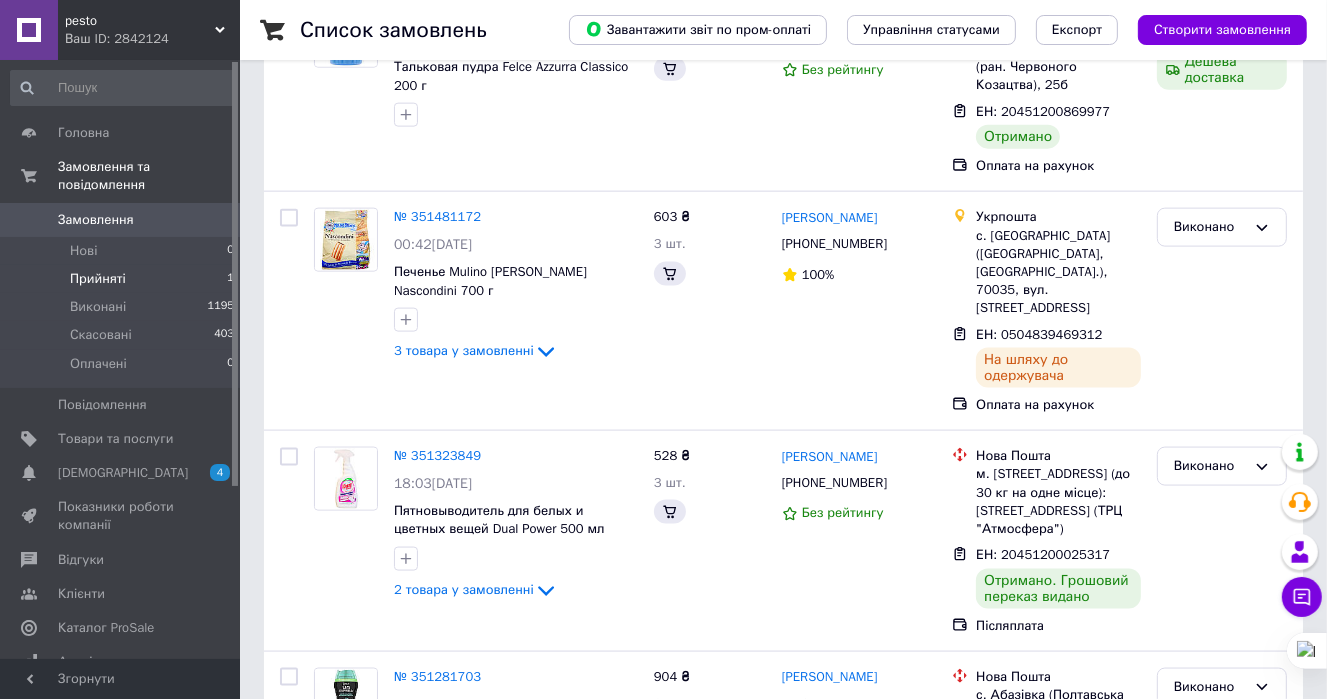 scroll, scrollTop: 0, scrollLeft: 0, axis: both 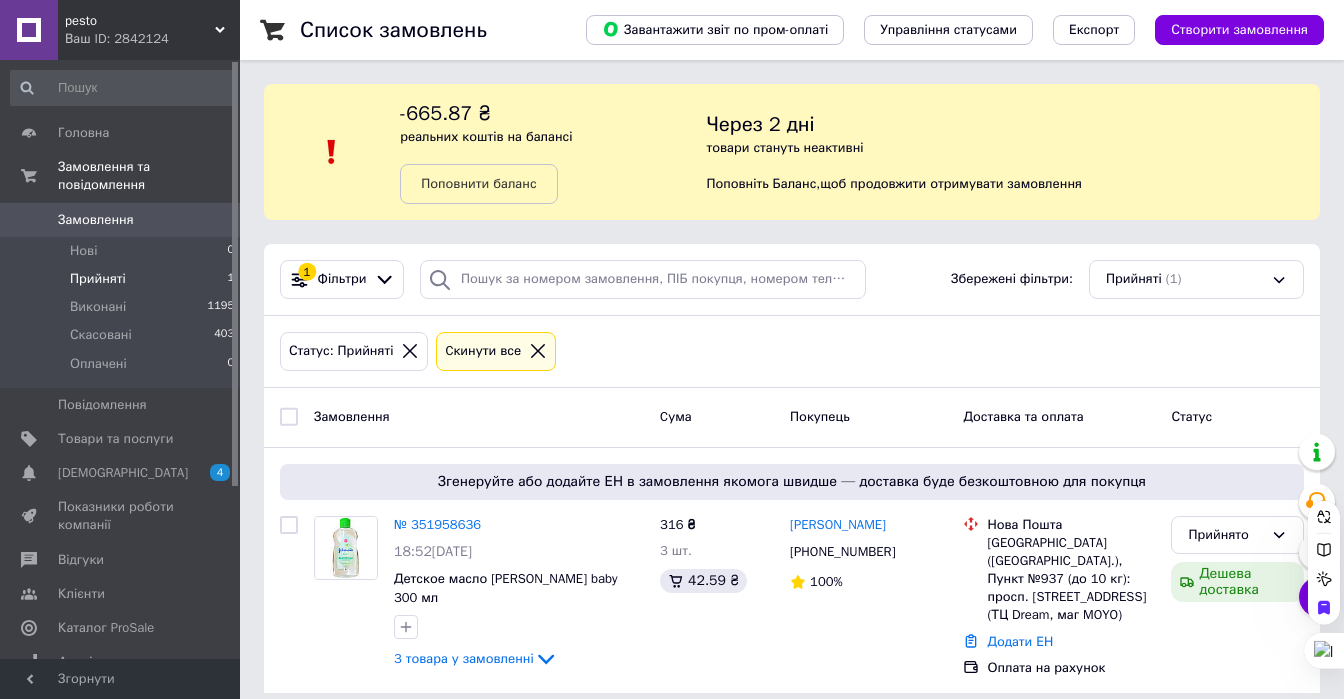 click 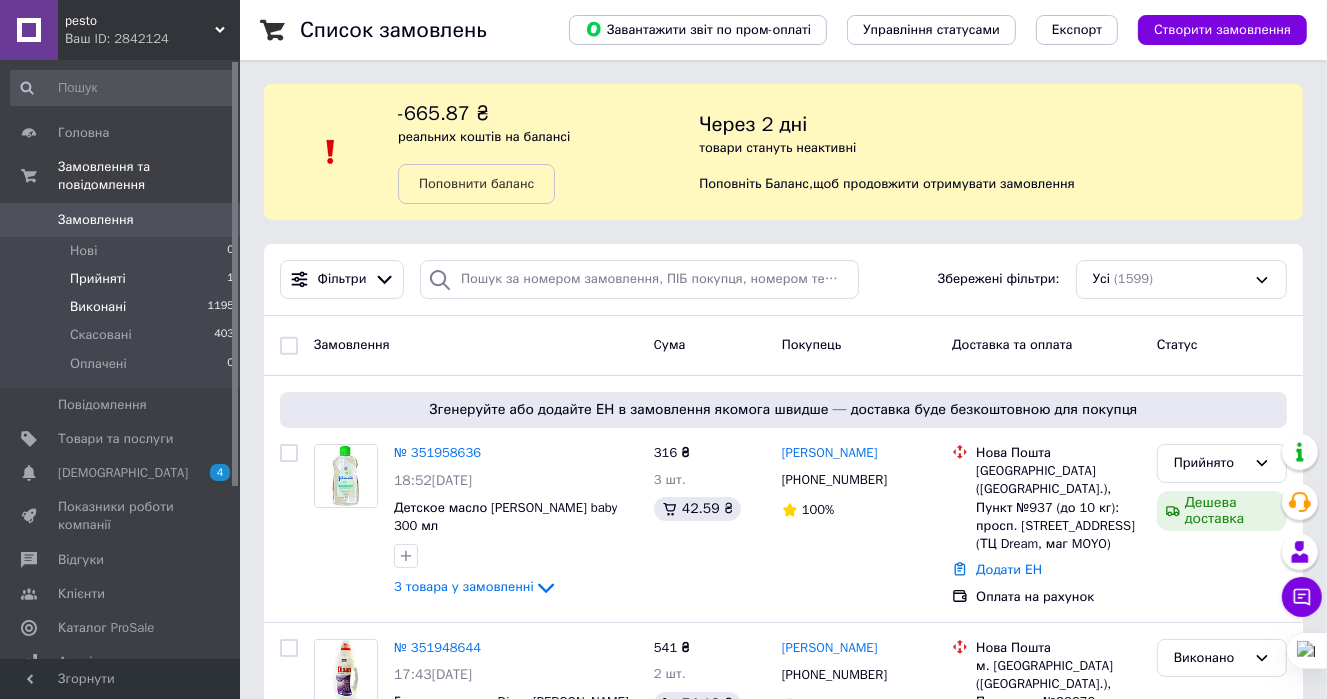 click on "Виконані 1195" at bounding box center (123, 307) 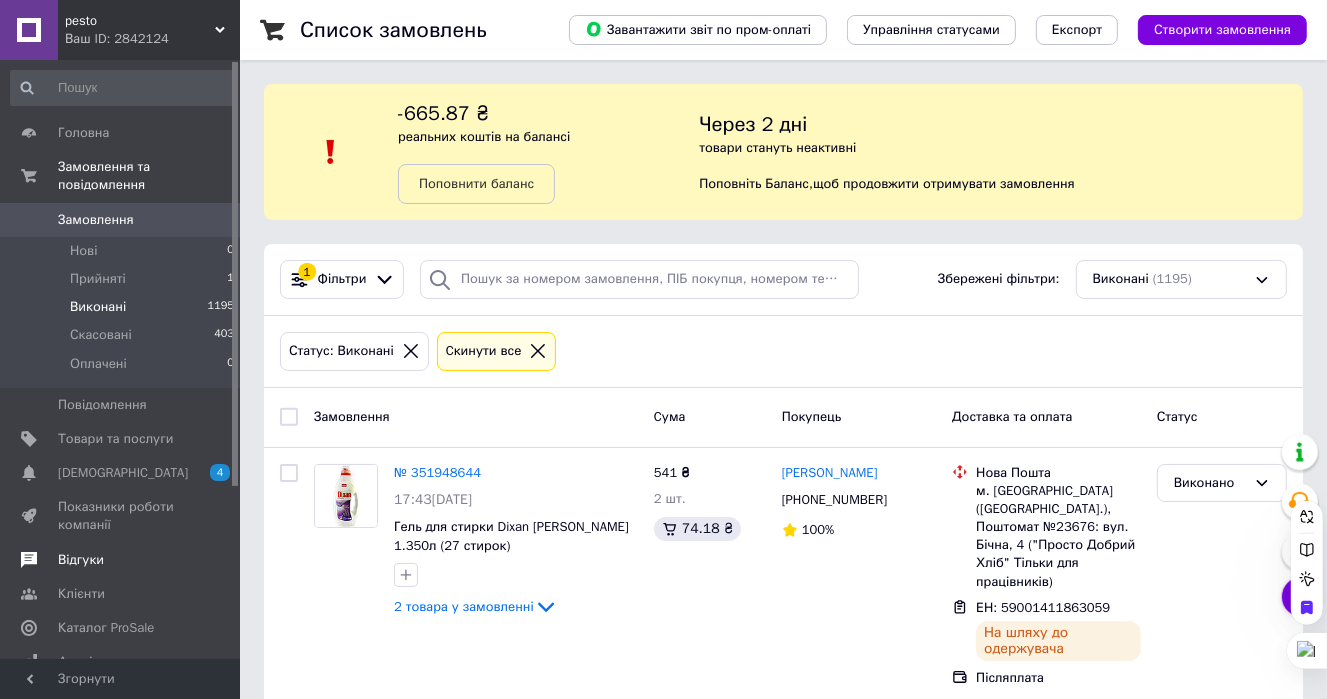 scroll, scrollTop: 200, scrollLeft: 0, axis: vertical 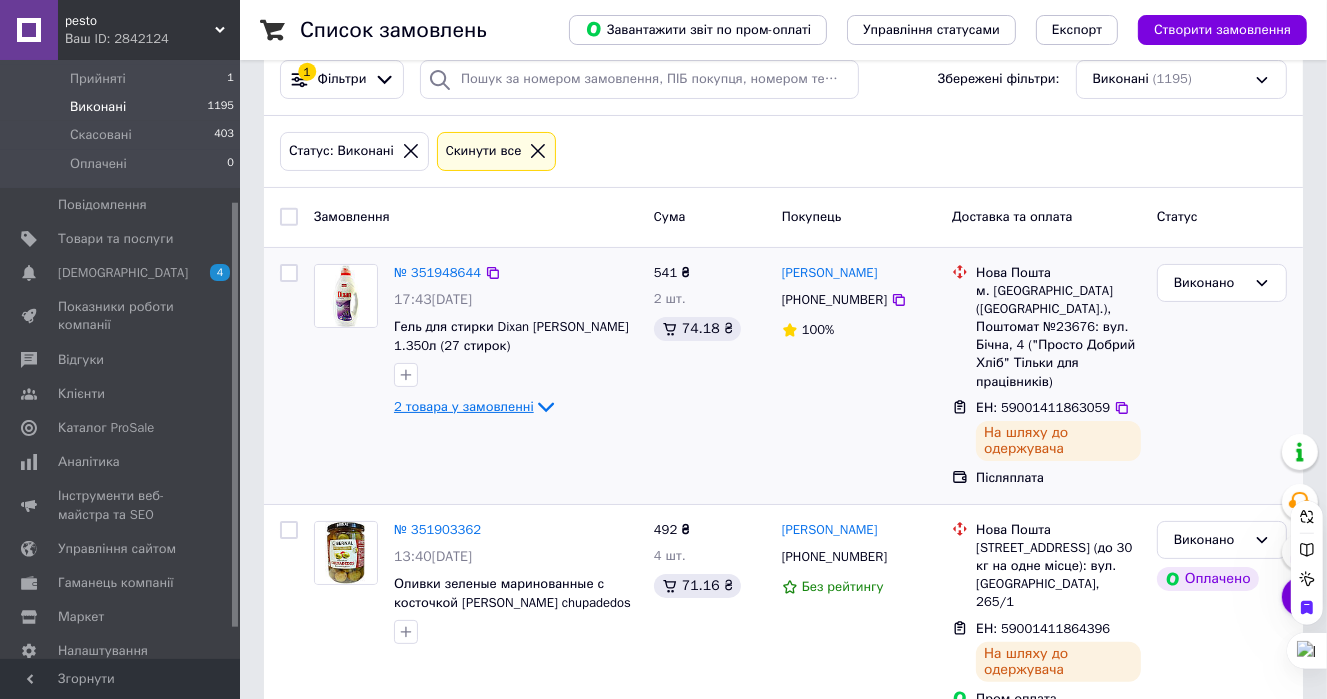 click 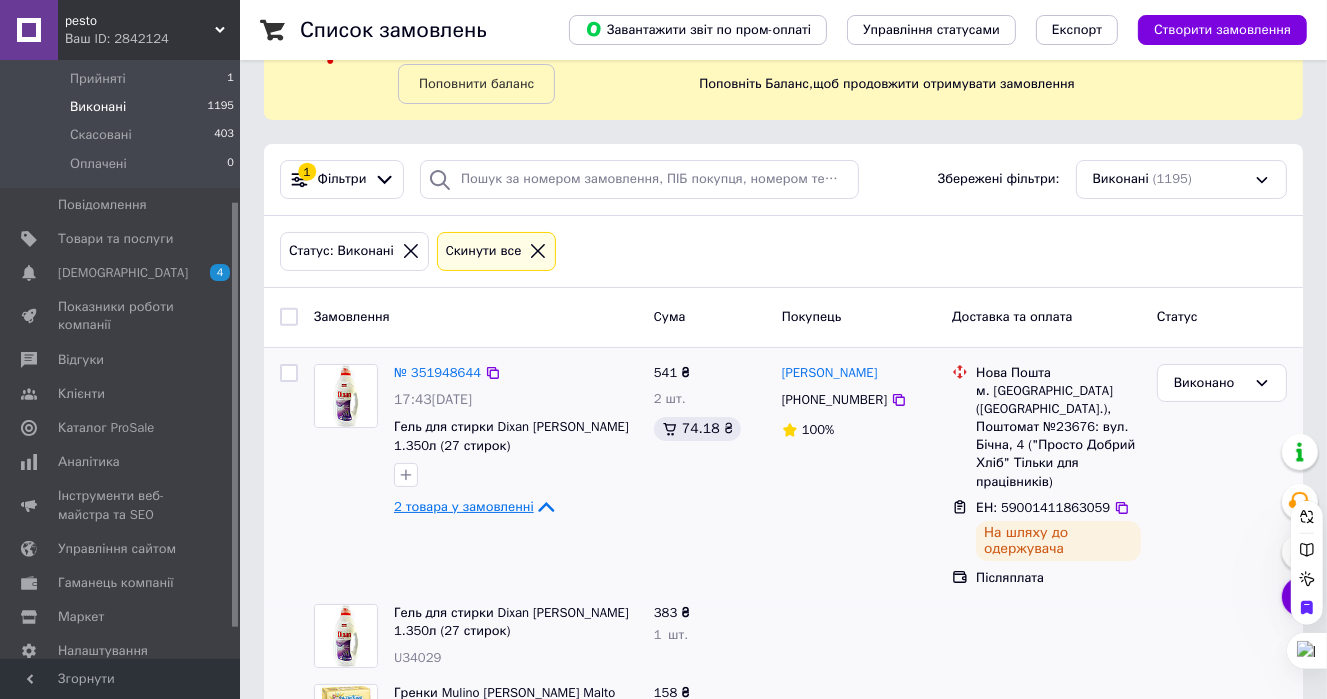 scroll, scrollTop: 0, scrollLeft: 0, axis: both 